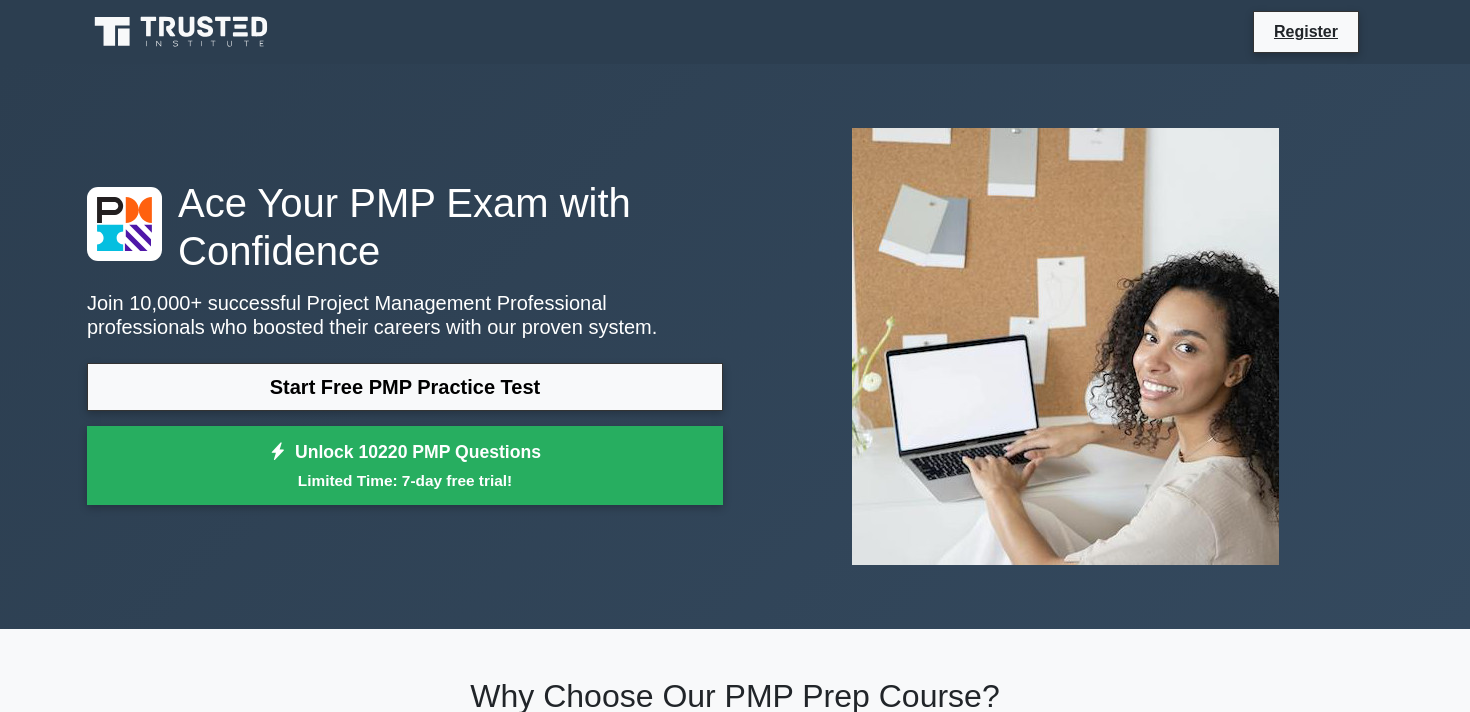 scroll, scrollTop: 0, scrollLeft: 0, axis: both 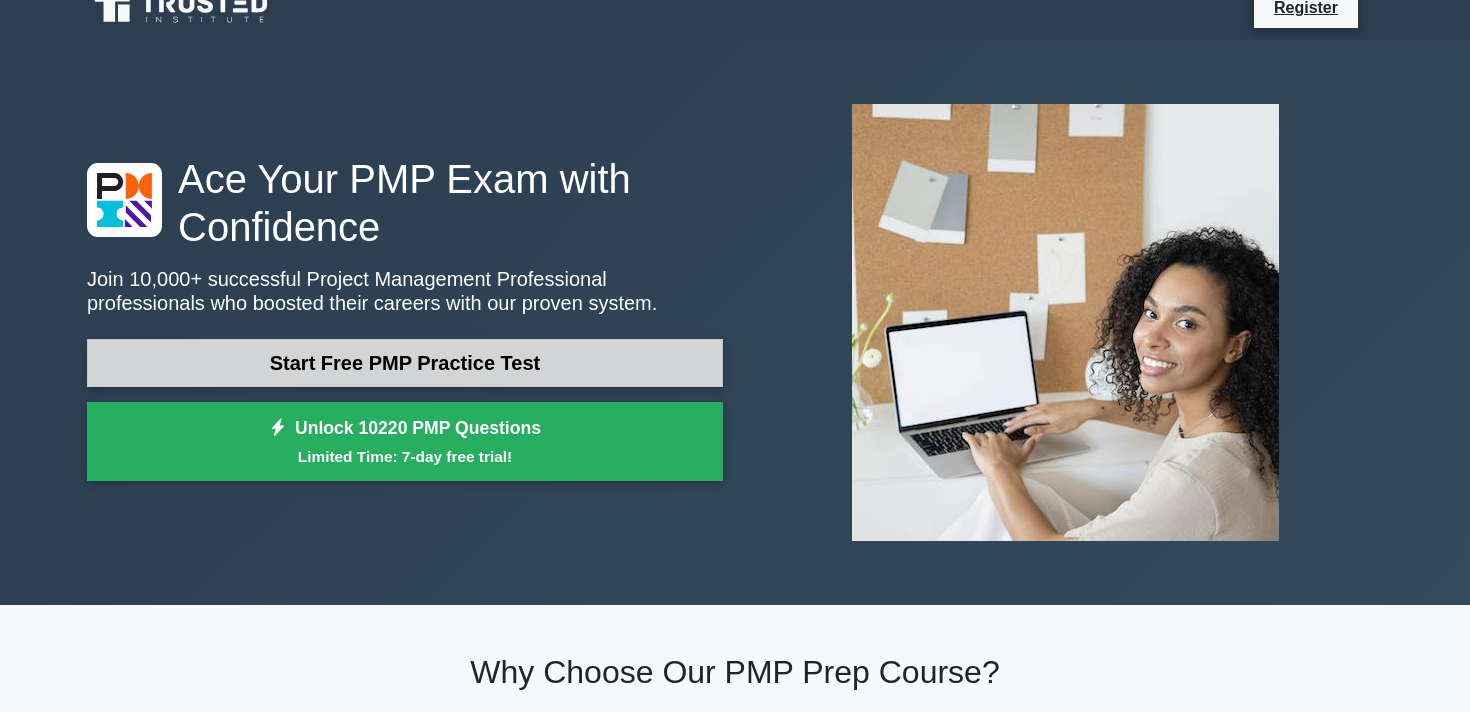 click on "Start Free PMP Practice Test" at bounding box center [405, 363] 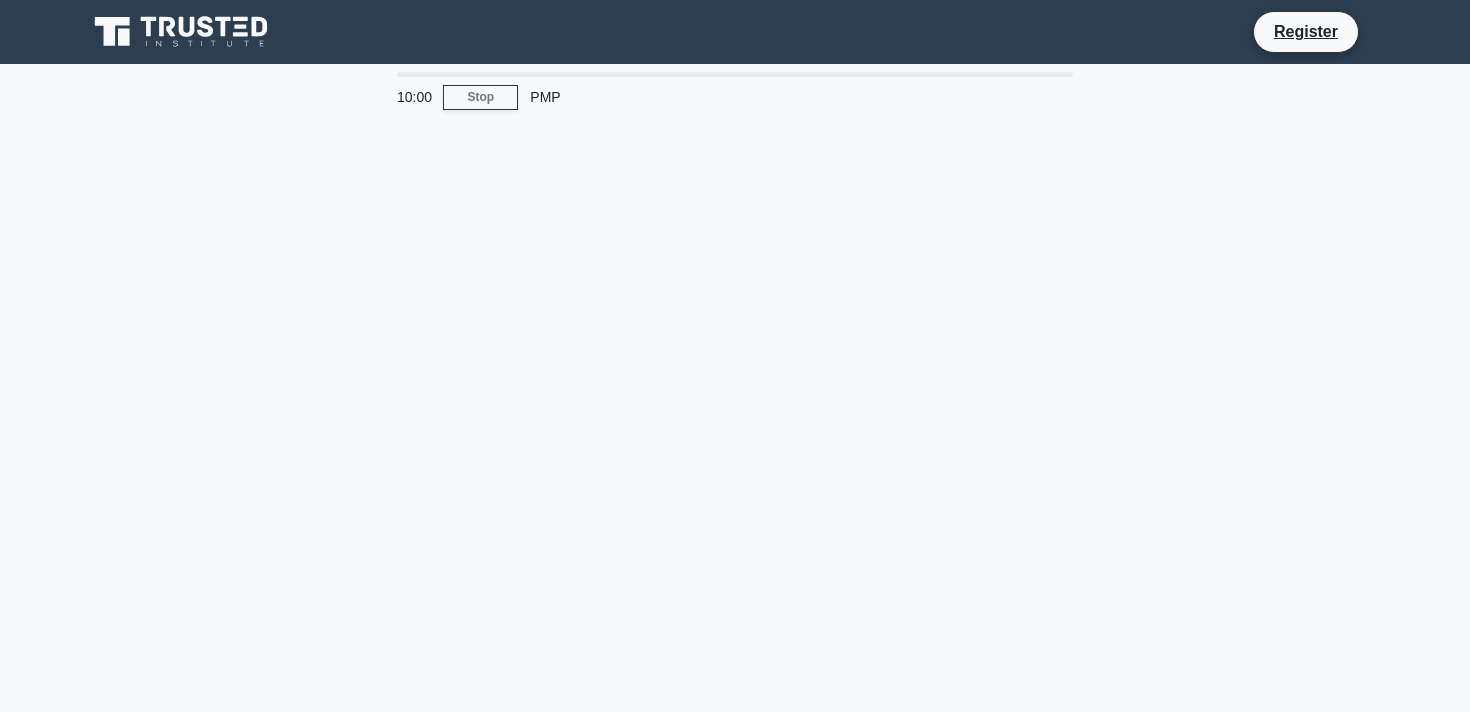 scroll, scrollTop: 0, scrollLeft: 0, axis: both 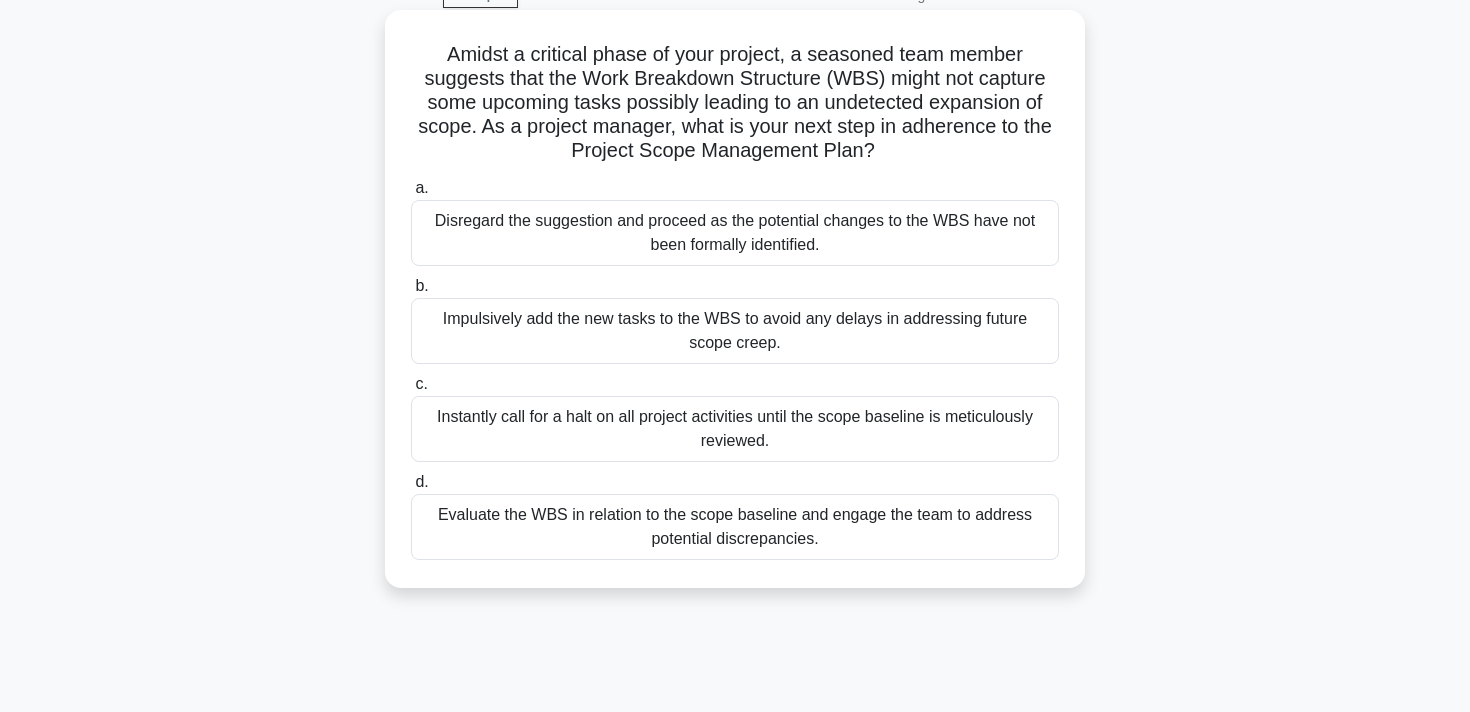 click on "Evaluate the WBS in relation to the scope baseline and engage the team to address potential discrepancies." at bounding box center [735, 527] 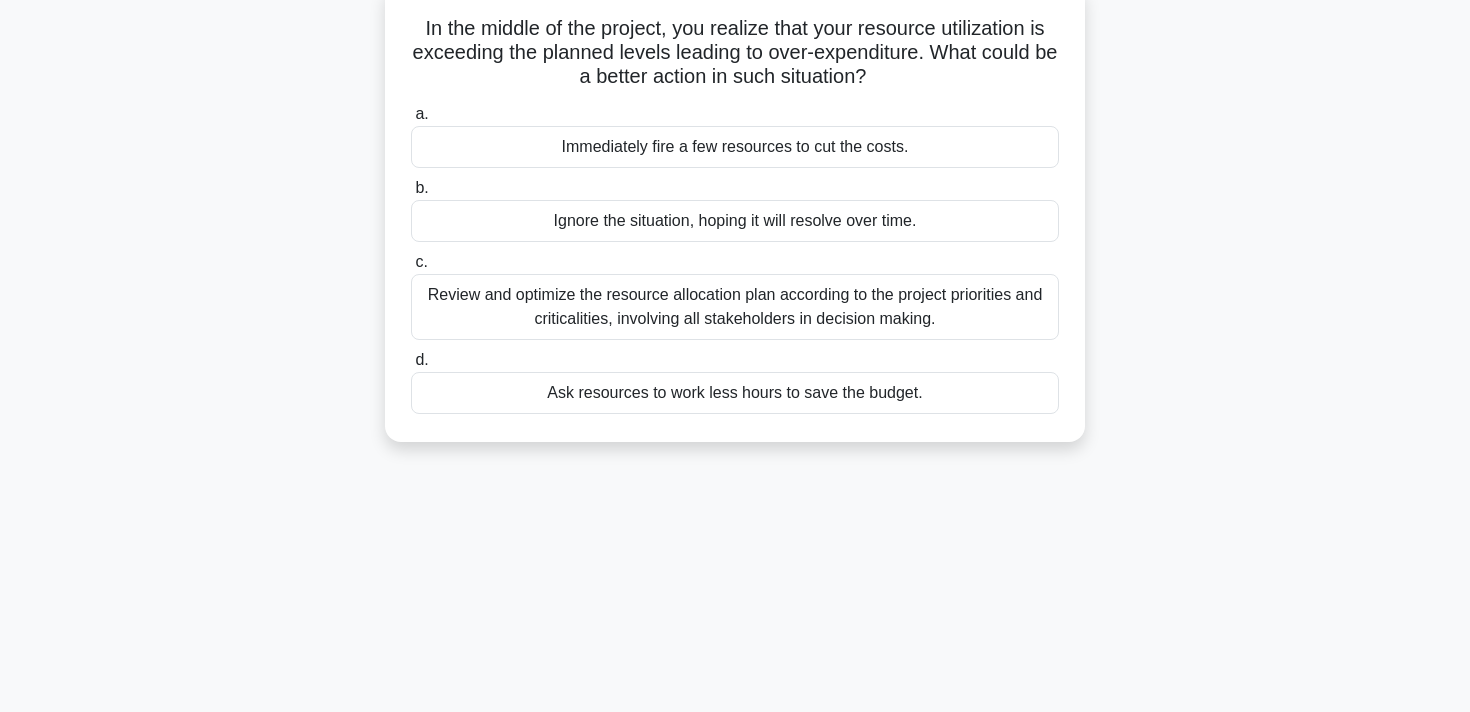 scroll, scrollTop: 138, scrollLeft: 0, axis: vertical 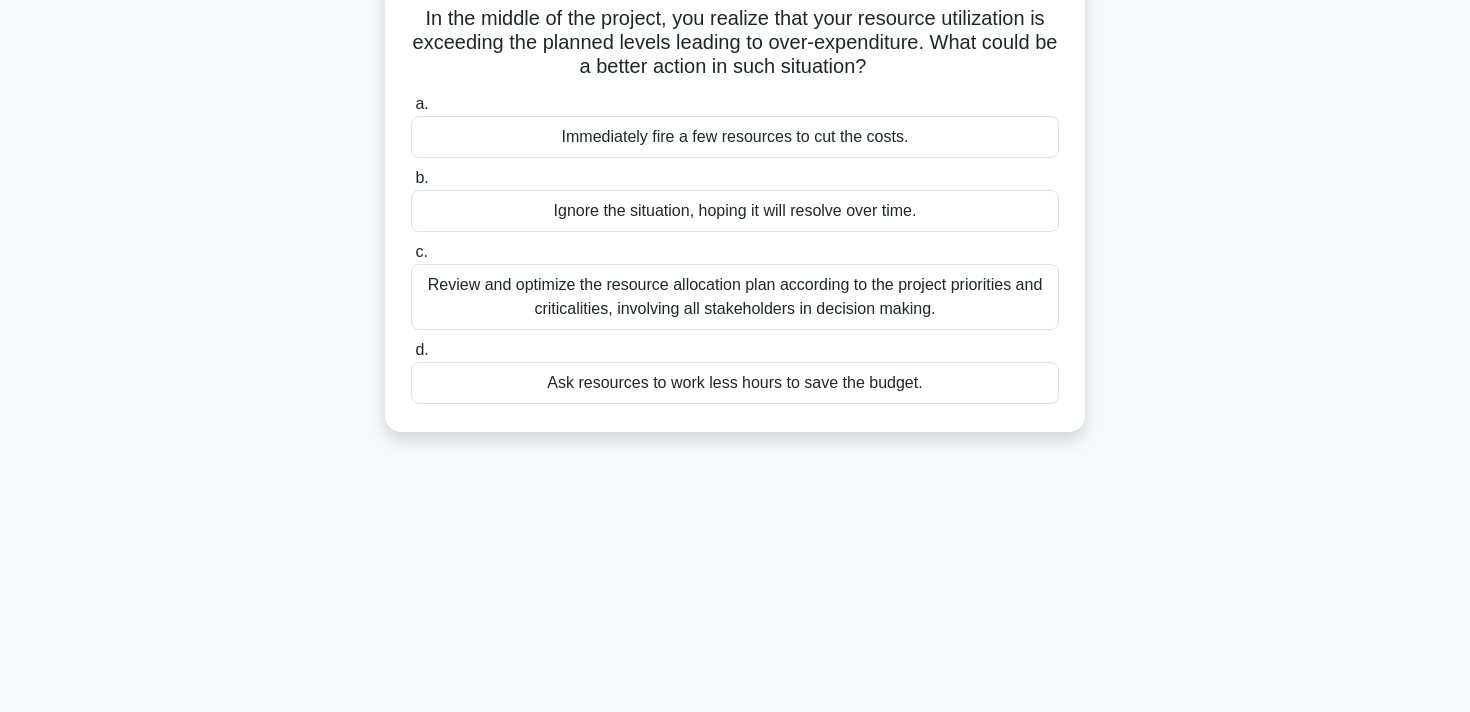 click on "Review and optimize the resource allocation plan according to the project priorities and criticalities, involving all stakeholders in decision making." at bounding box center (735, 297) 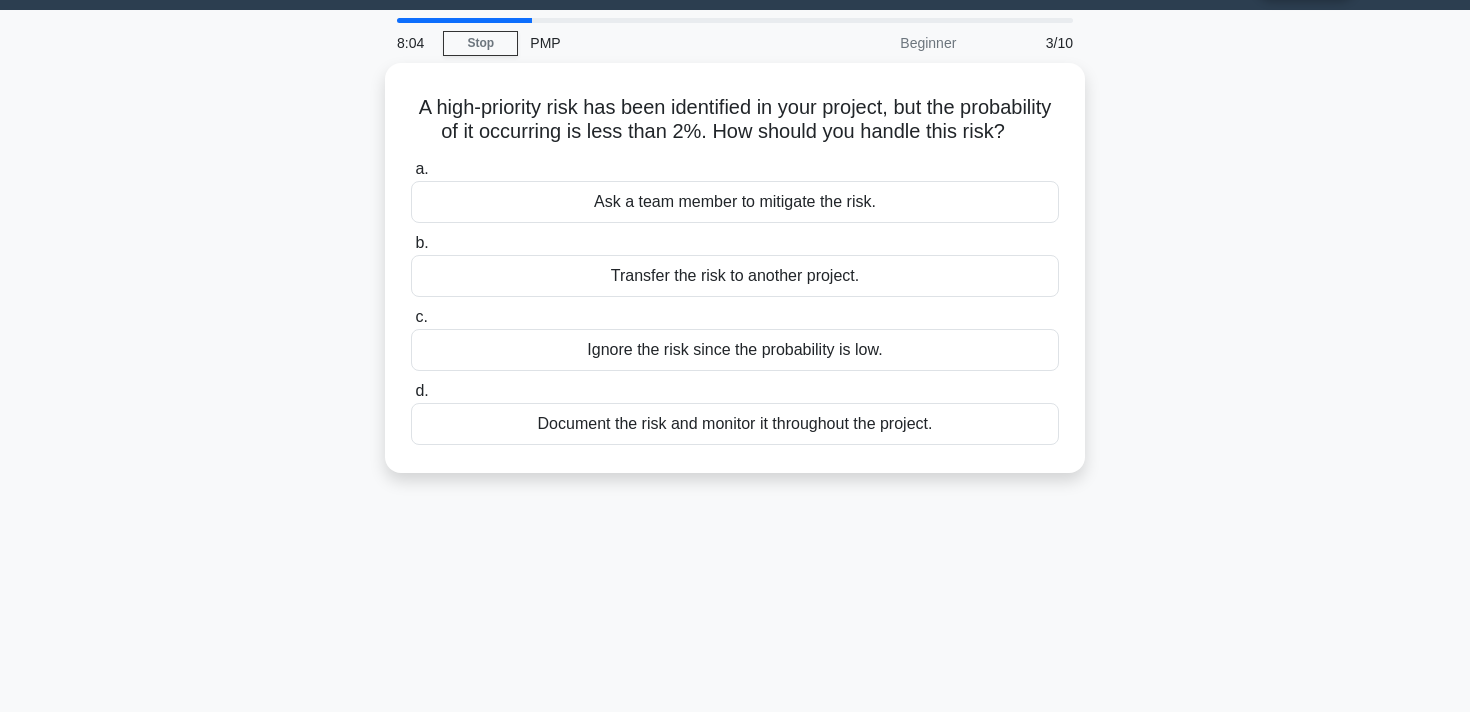 scroll, scrollTop: 59, scrollLeft: 0, axis: vertical 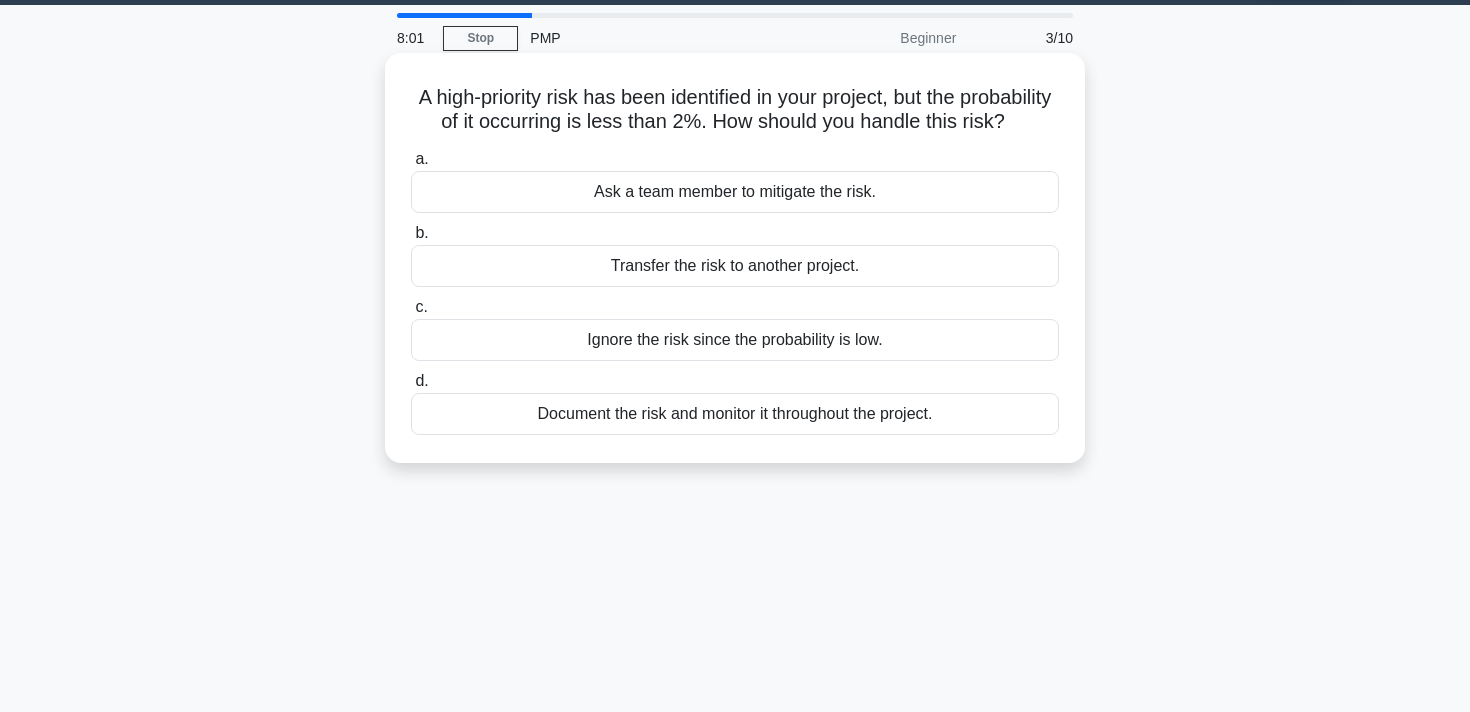 click on "Document the risk and monitor it throughout the project." at bounding box center [735, 414] 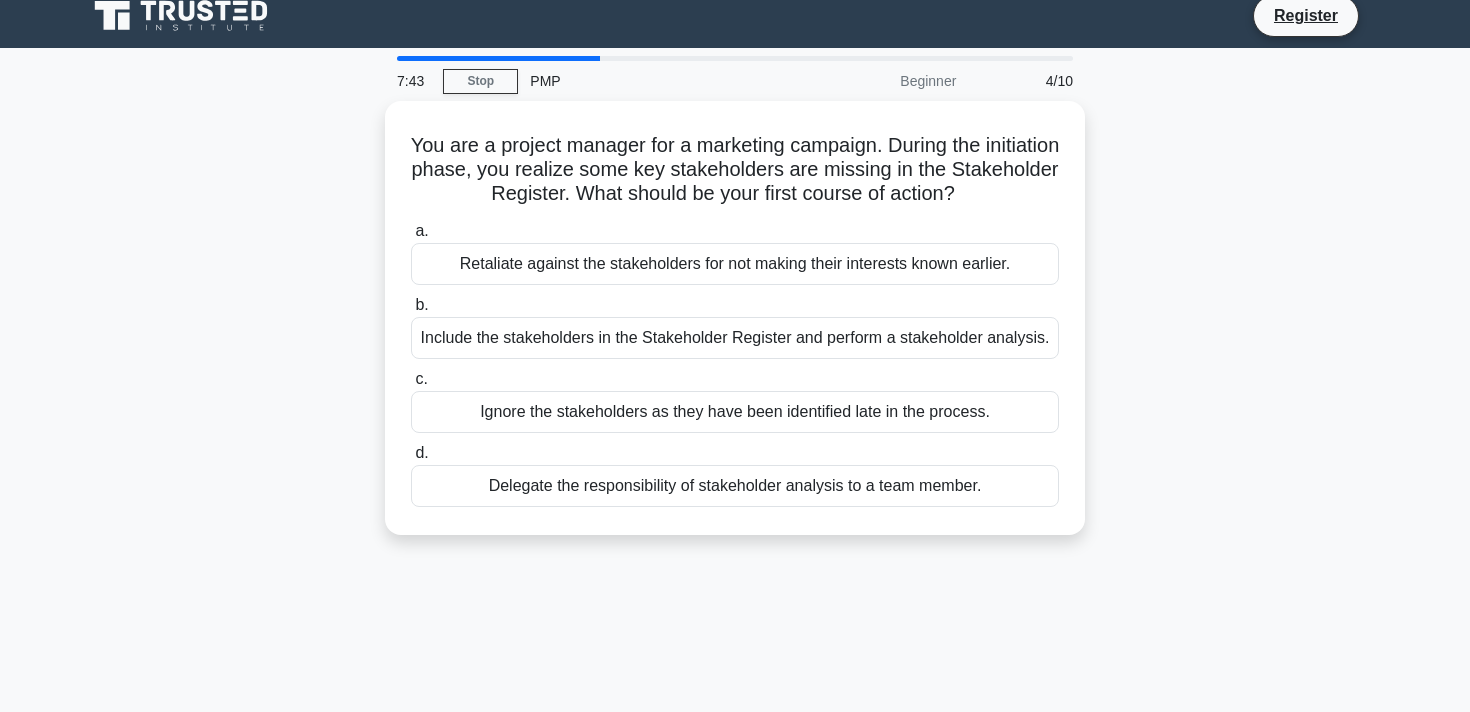 scroll, scrollTop: 18, scrollLeft: 0, axis: vertical 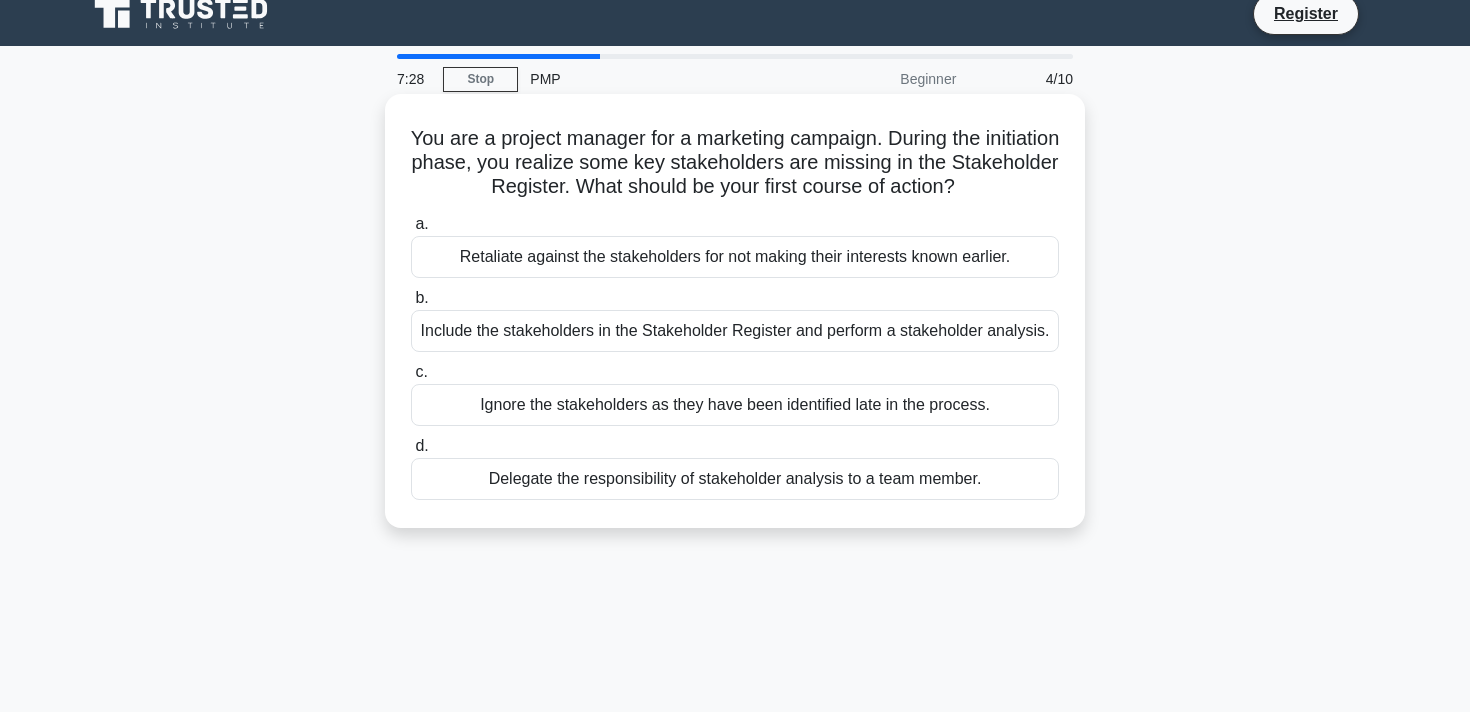 click on "Include the stakeholders in the Stakeholder Register and perform a stakeholder analysis." at bounding box center [735, 331] 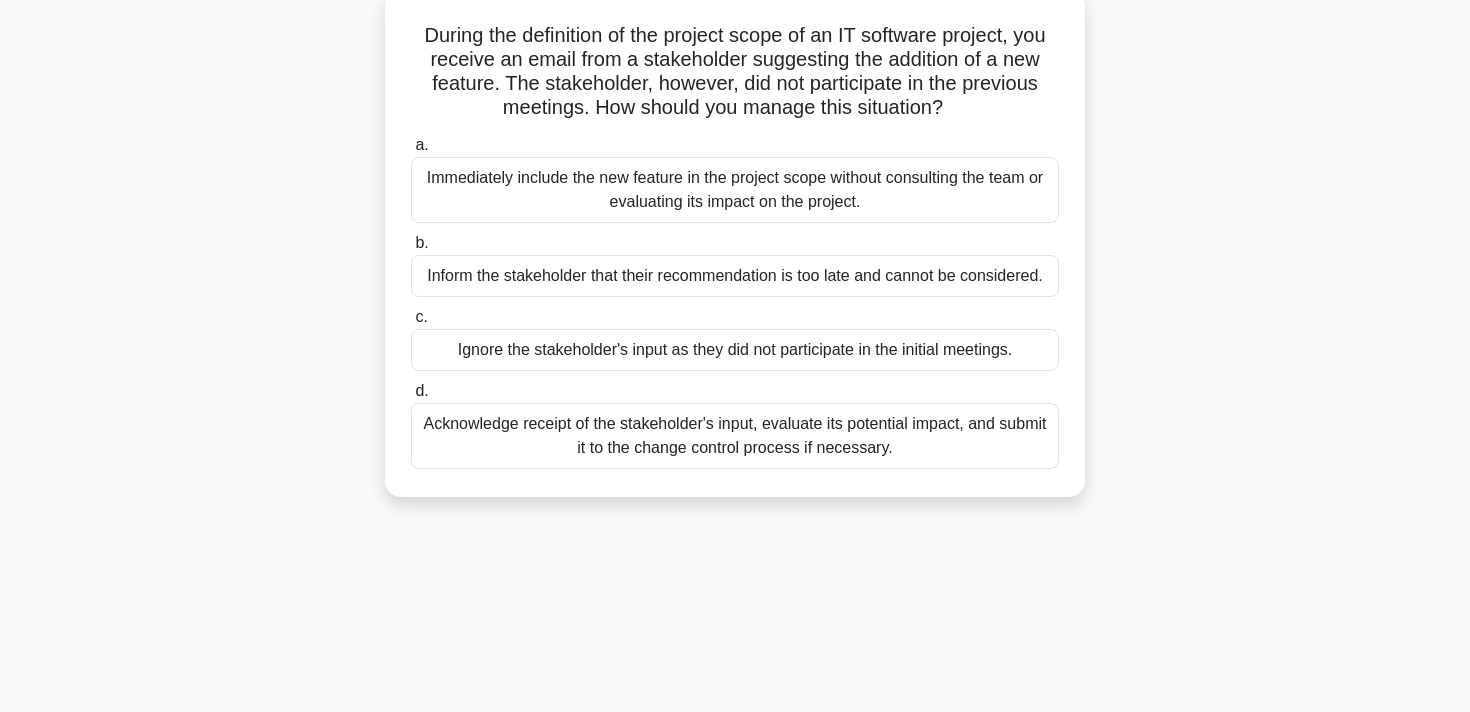 scroll, scrollTop: 139, scrollLeft: 0, axis: vertical 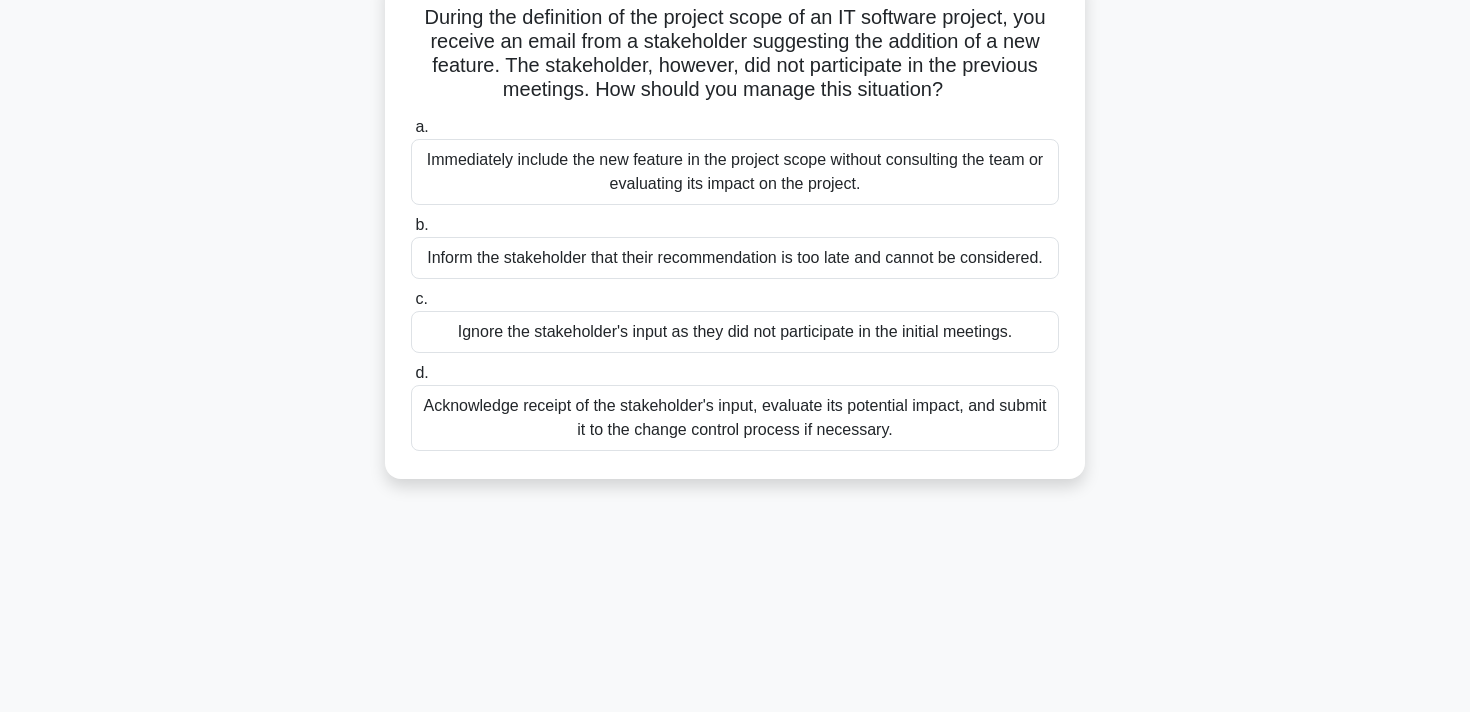 click on "Acknowledge receipt of the stakeholder's input, evaluate its potential impact, and submit it to the change control process if necessary." at bounding box center [735, 418] 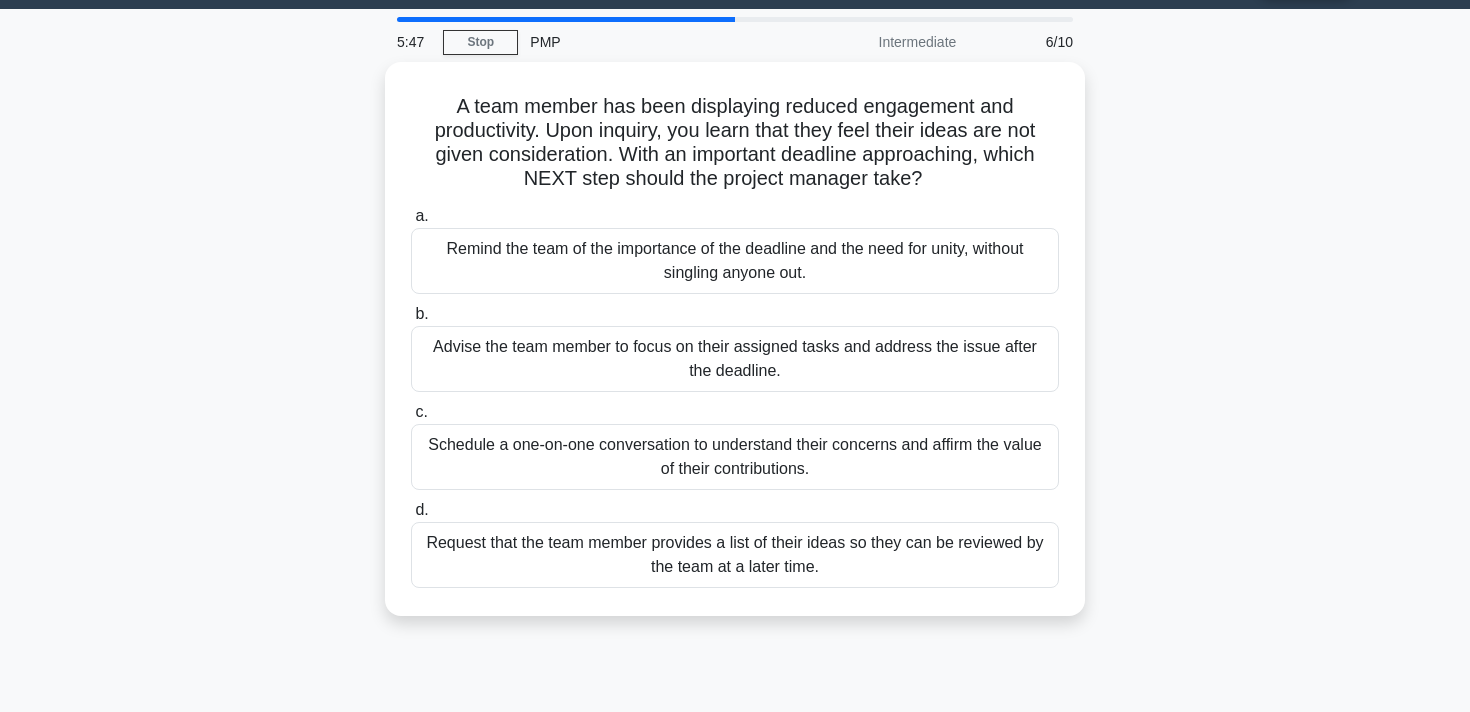 scroll, scrollTop: 54, scrollLeft: 0, axis: vertical 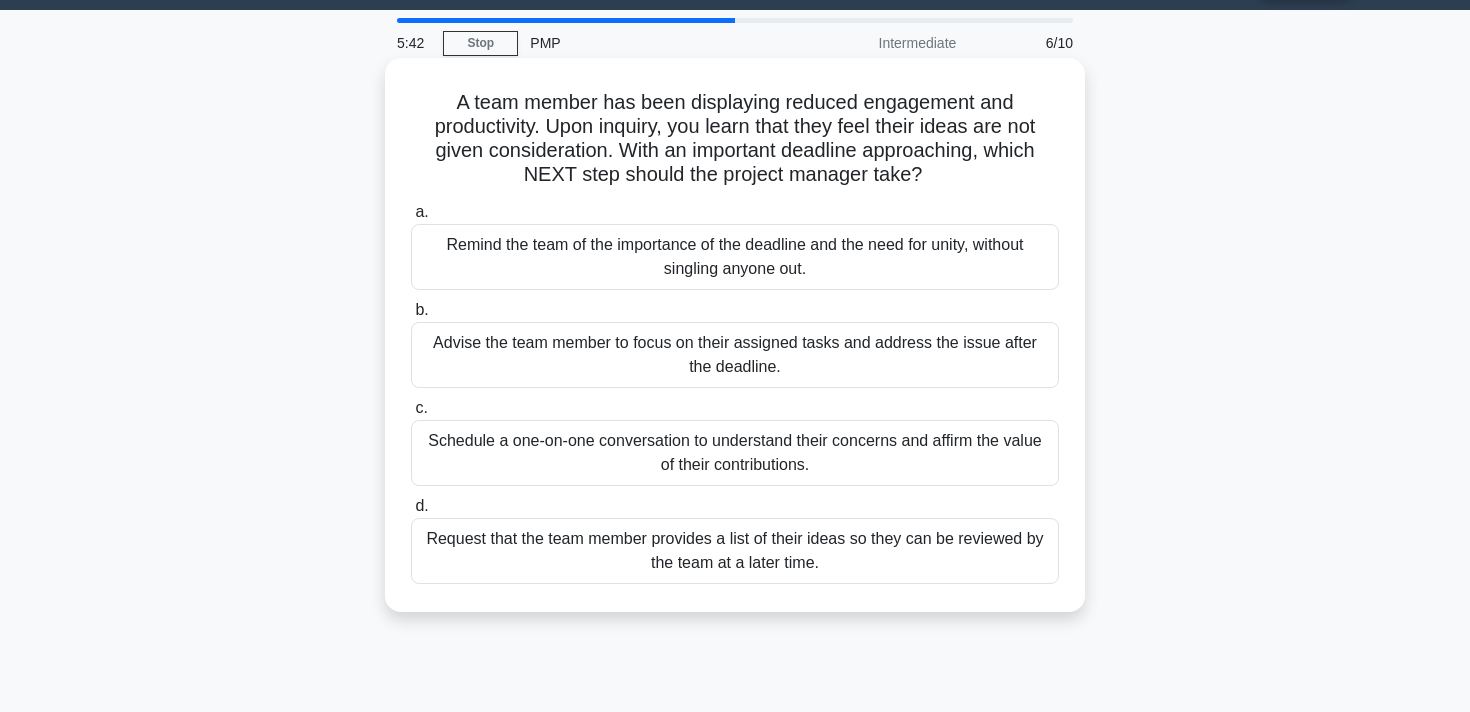click on "Schedule a one-on-one conversation to understand their concerns and affirm the value of their contributions." at bounding box center (735, 453) 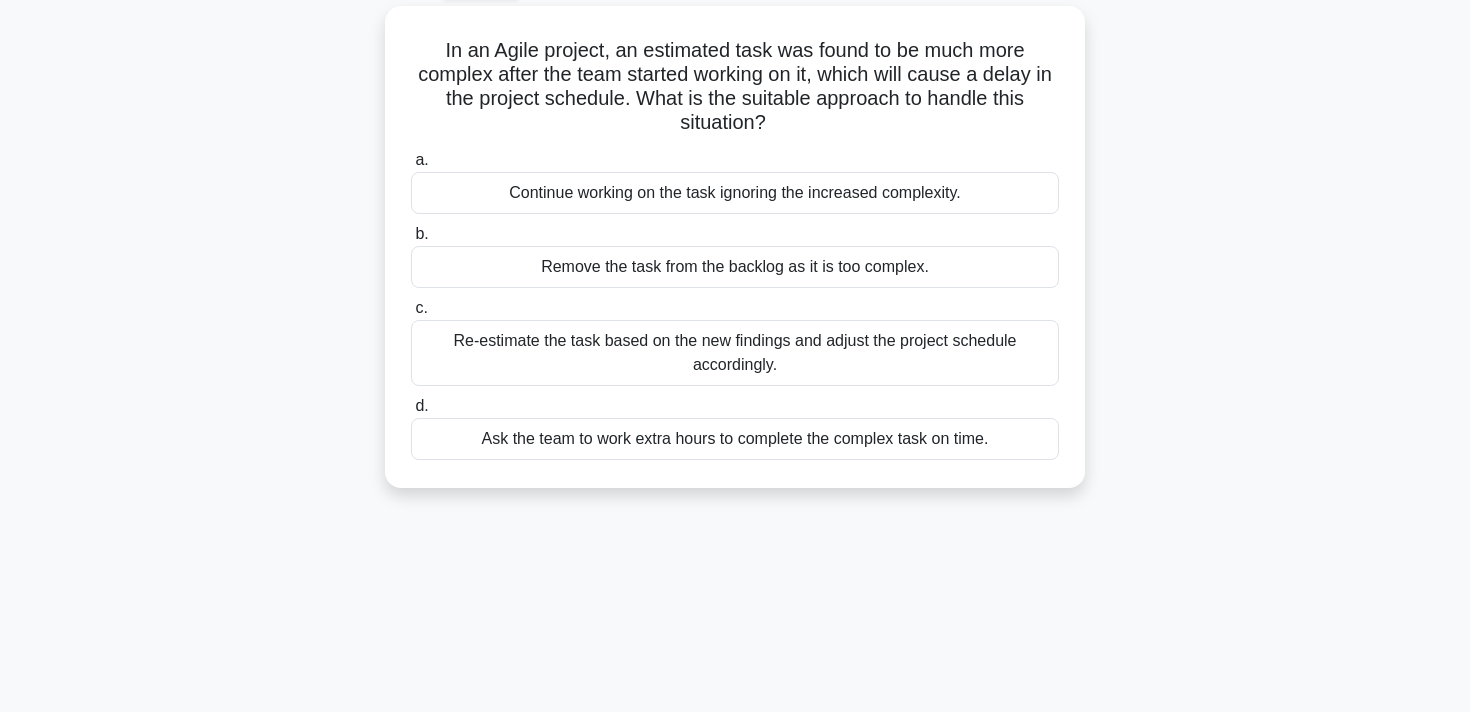 scroll, scrollTop: 114, scrollLeft: 0, axis: vertical 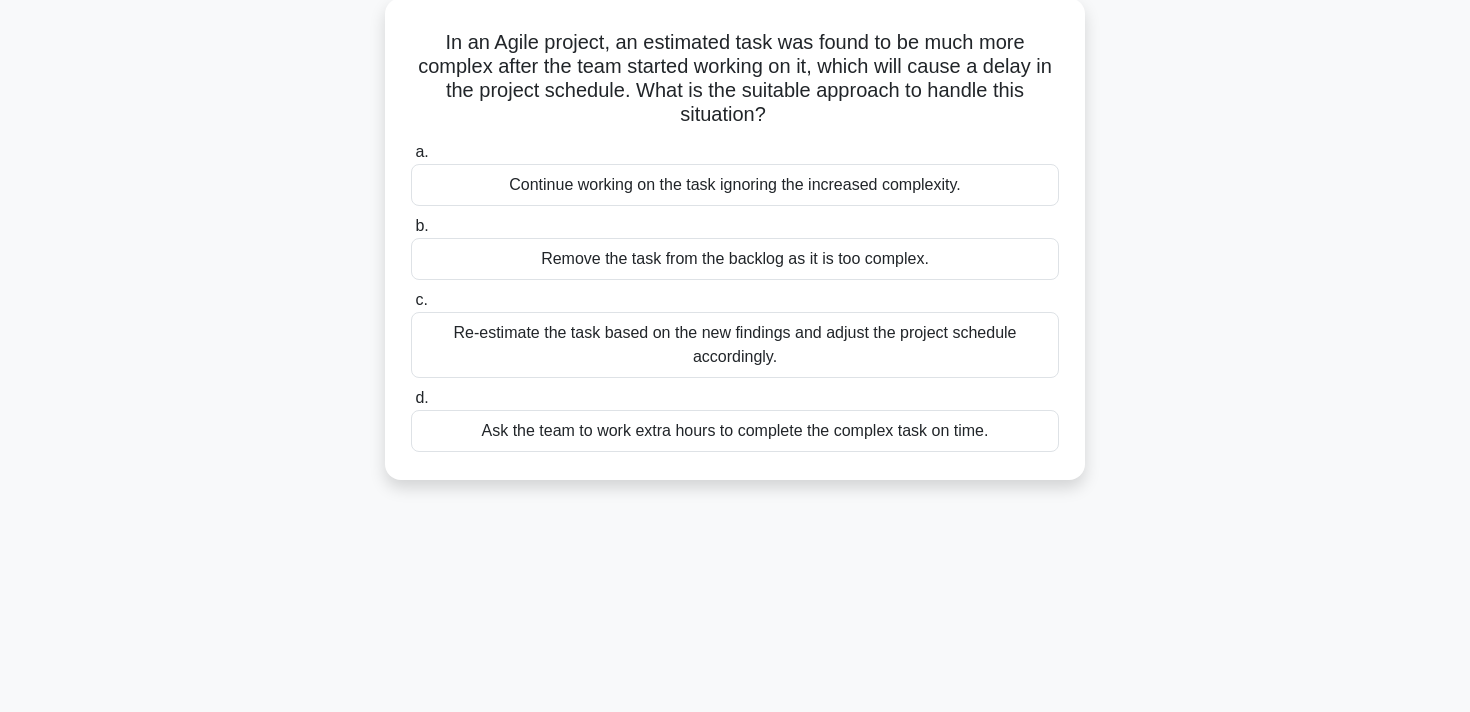 click on "Re-estimate the task based on the new findings and adjust the project schedule accordingly." at bounding box center [735, 345] 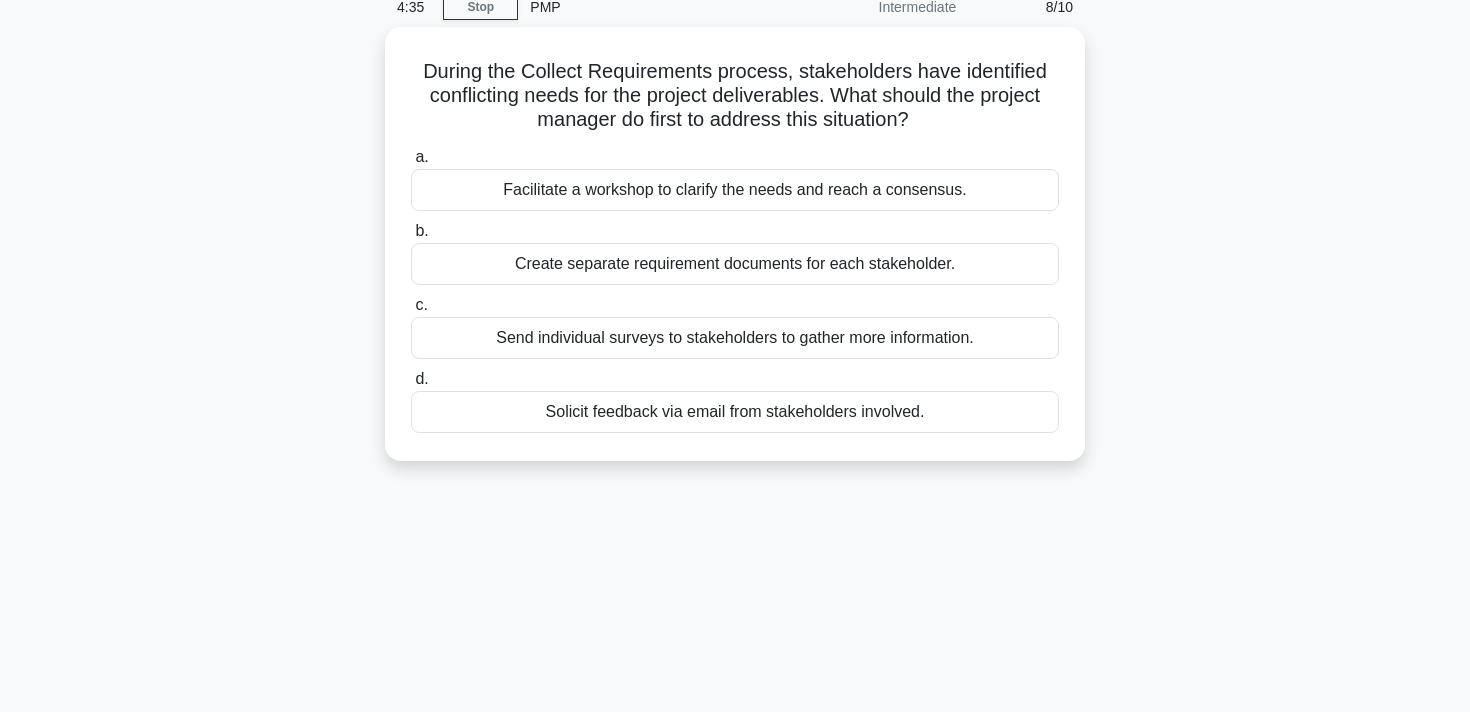 scroll, scrollTop: 88, scrollLeft: 0, axis: vertical 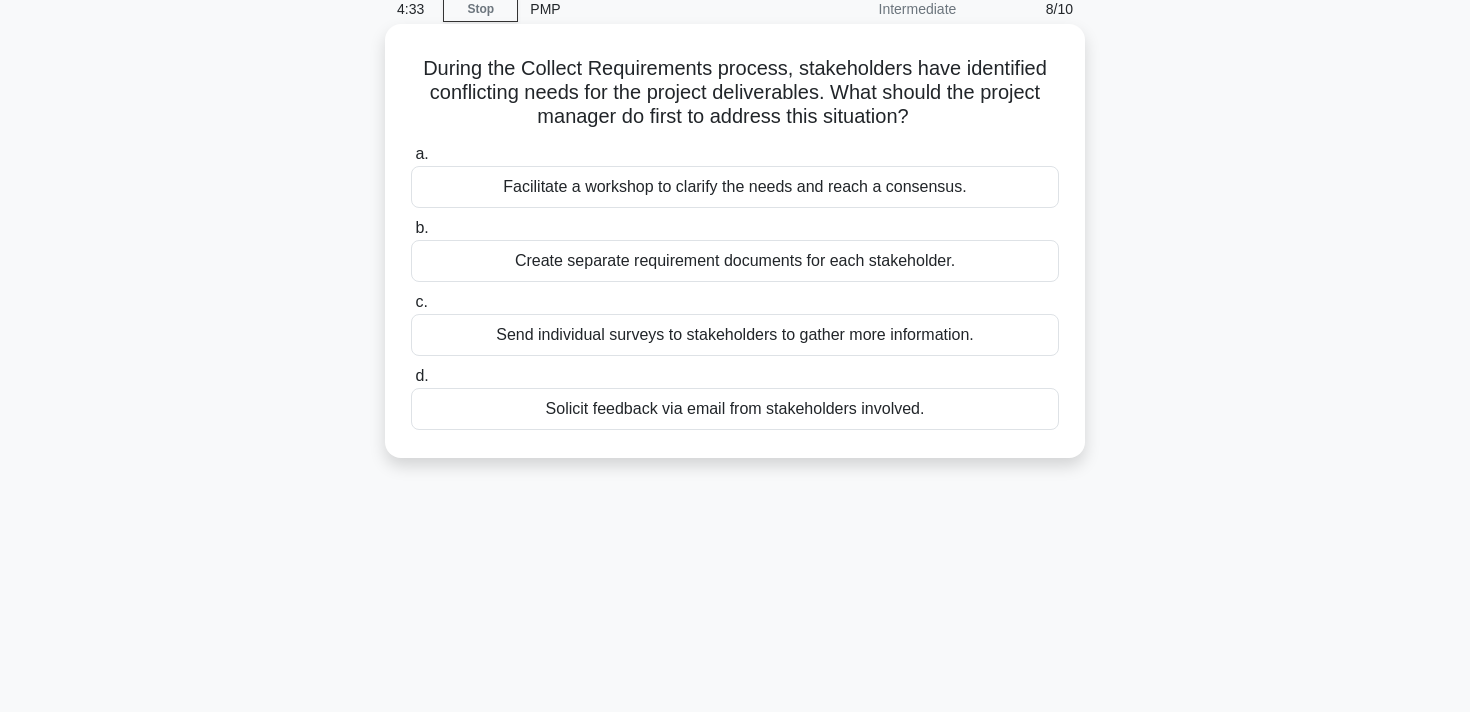 click on "Facilitate a workshop to clarify the needs and reach a consensus." at bounding box center (735, 187) 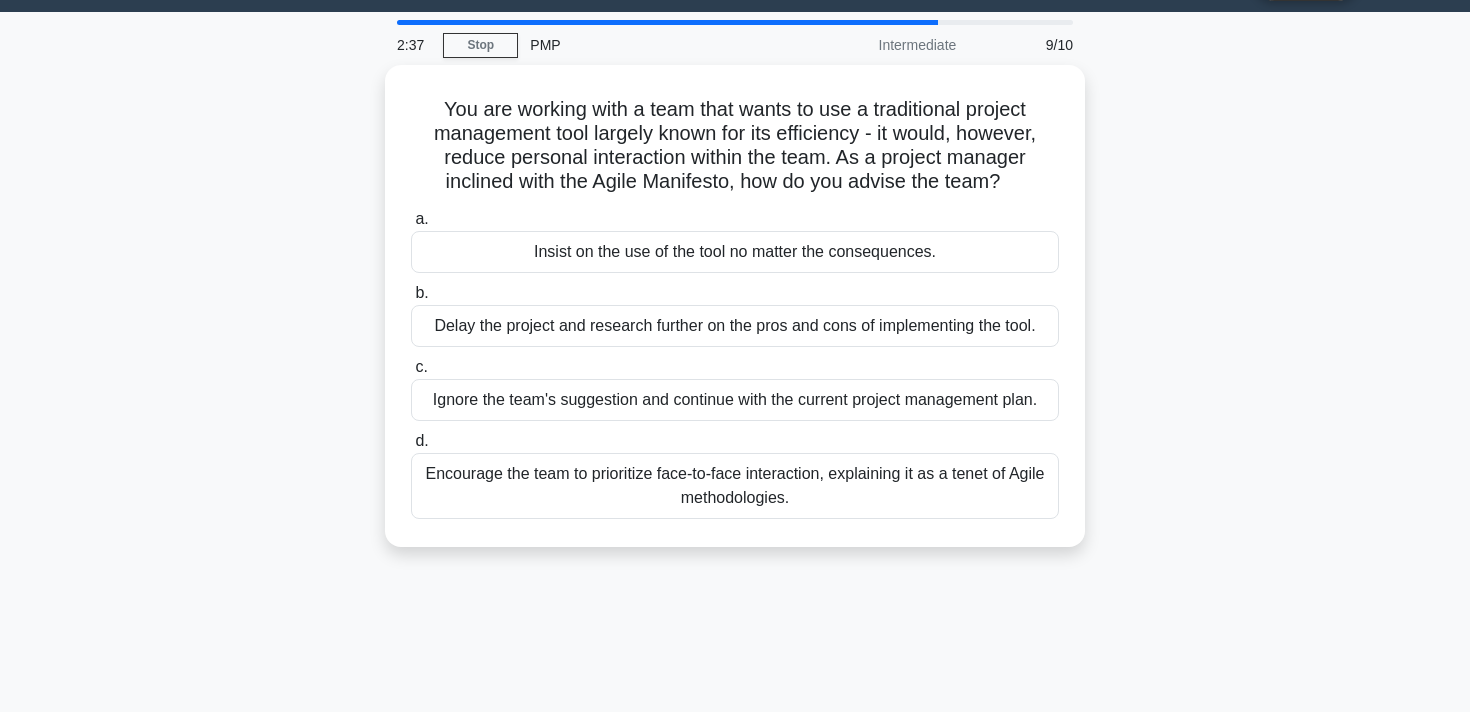 scroll, scrollTop: 54, scrollLeft: 0, axis: vertical 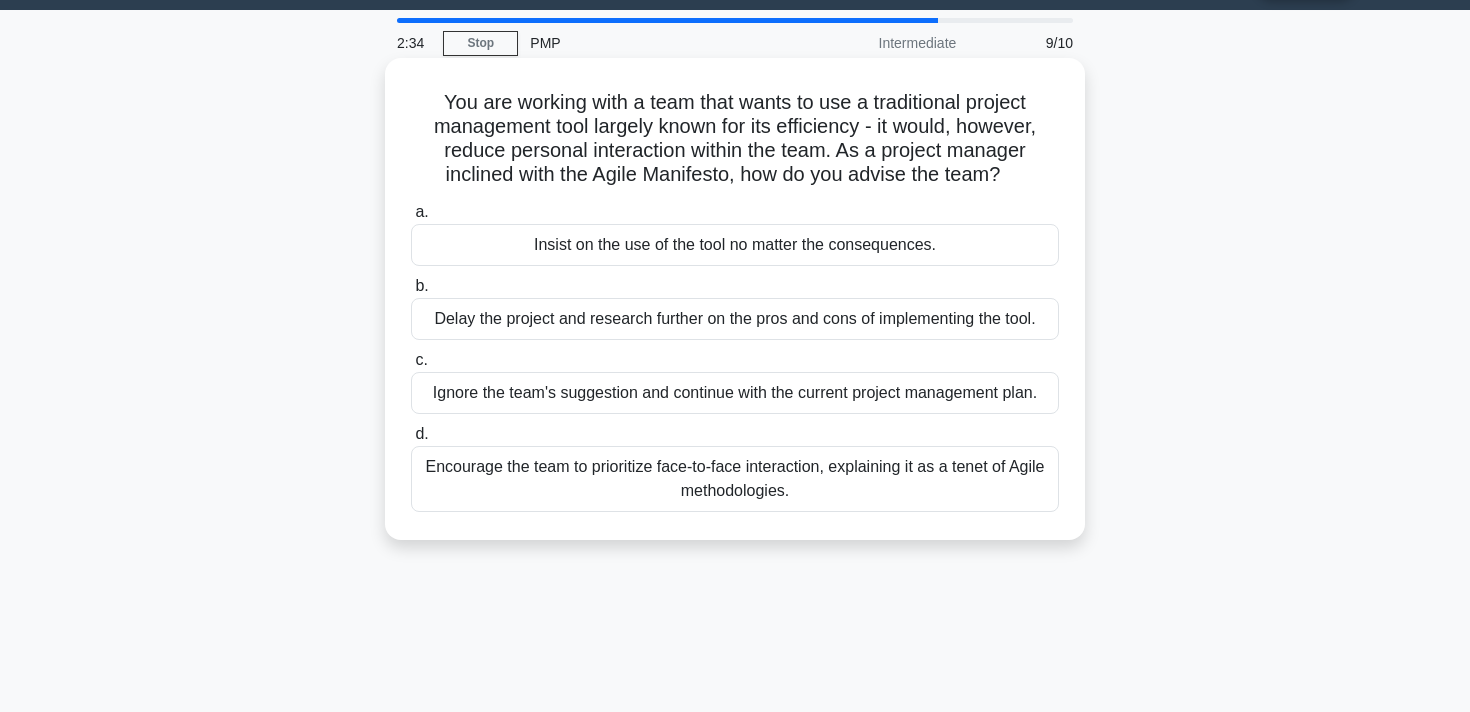 click on "Encourage the team to prioritize face-to-face interaction, explaining it as a tenet of Agile methodologies." at bounding box center [735, 479] 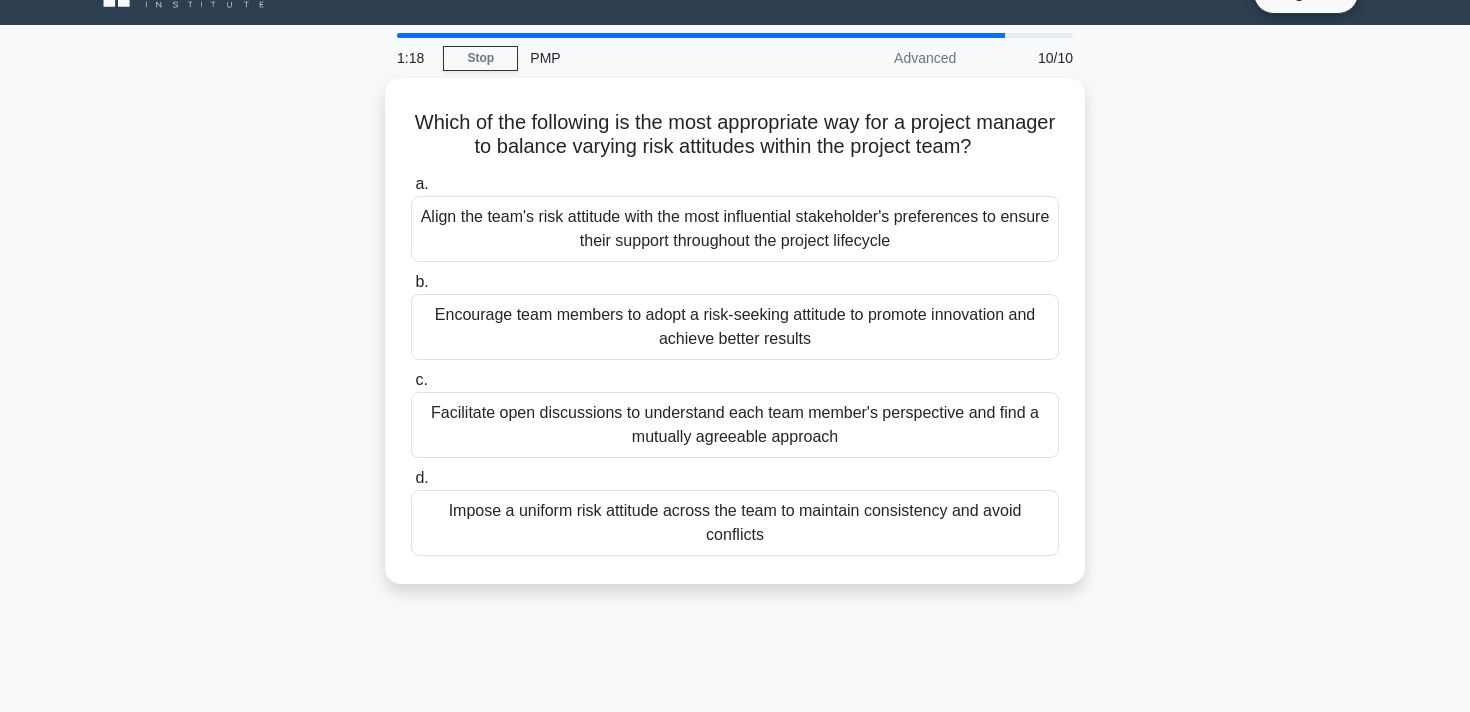 scroll, scrollTop: 41, scrollLeft: 0, axis: vertical 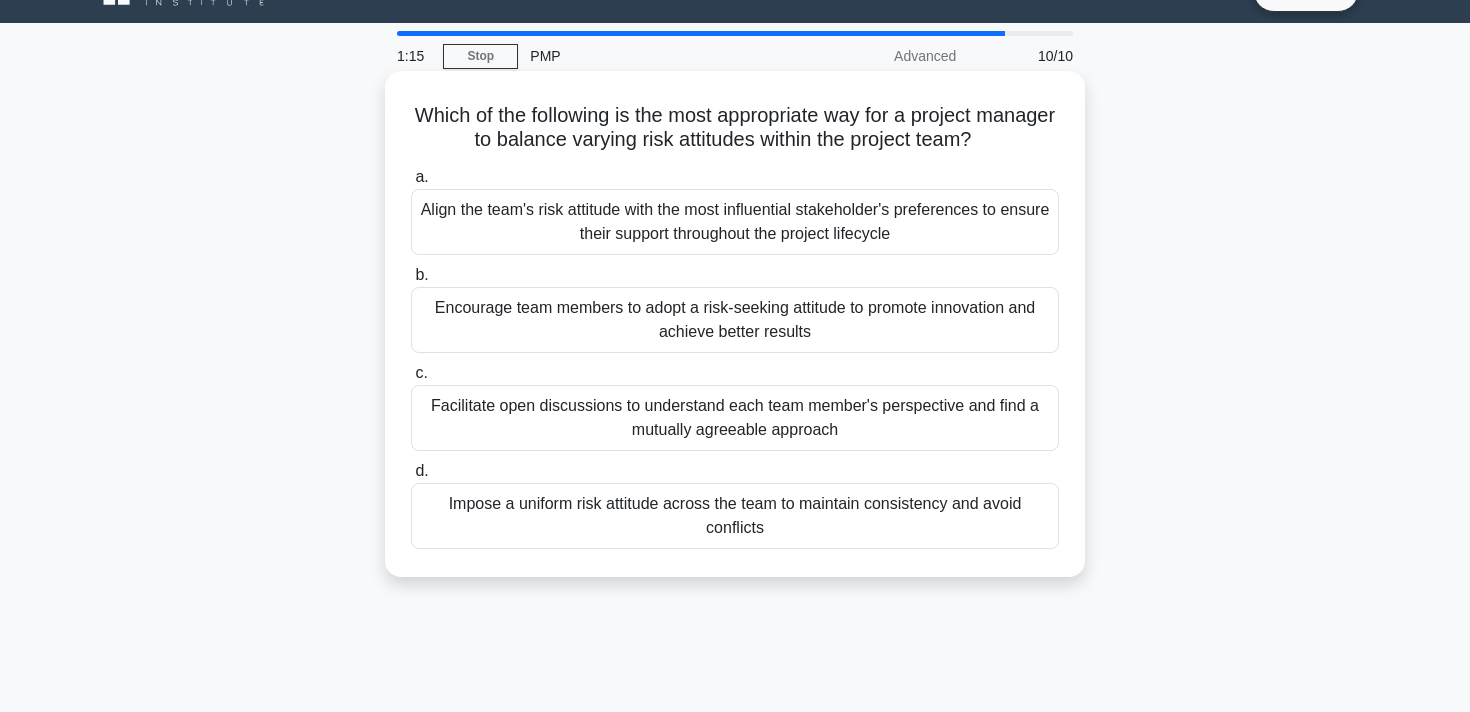 click on "Facilitate open discussions to understand each team member's perspective and find a mutually agreeable approach" at bounding box center [735, 418] 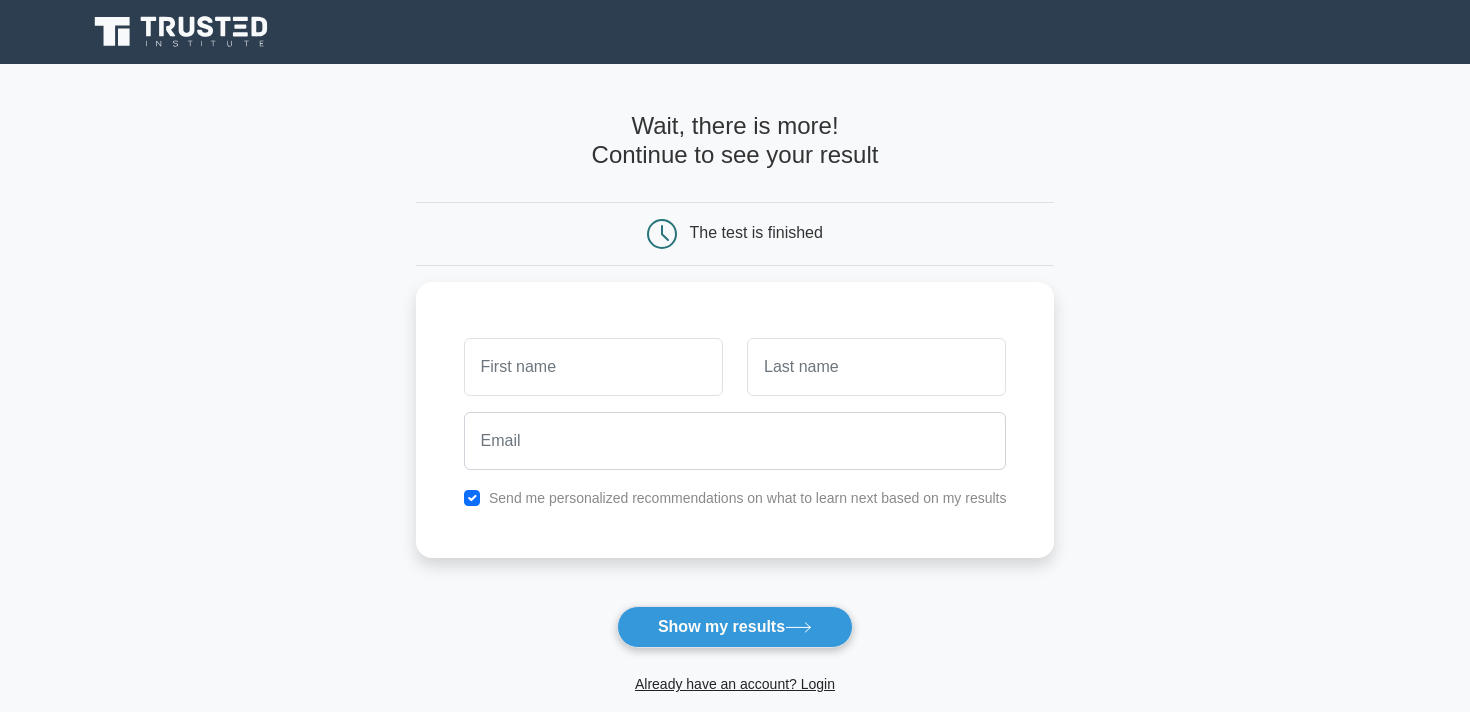 scroll, scrollTop: 0, scrollLeft: 0, axis: both 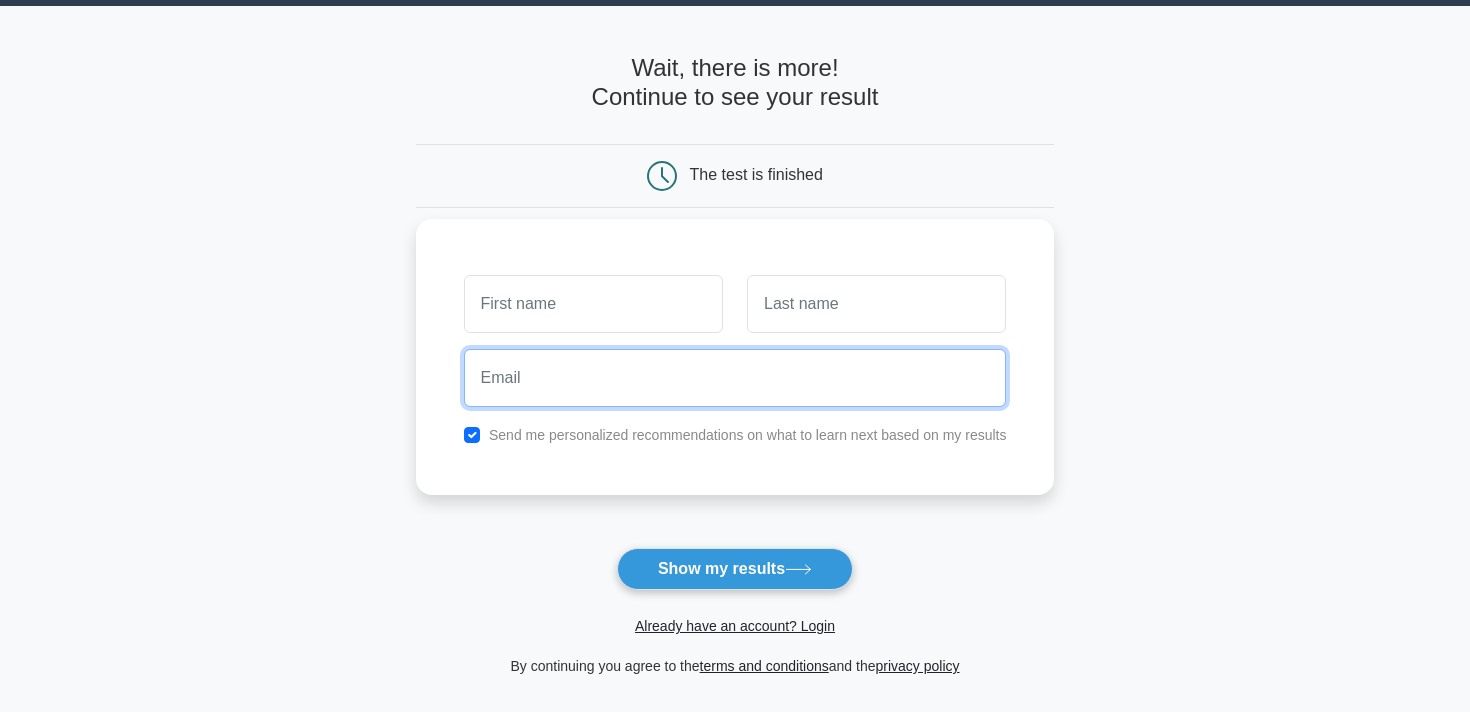 click at bounding box center (735, 378) 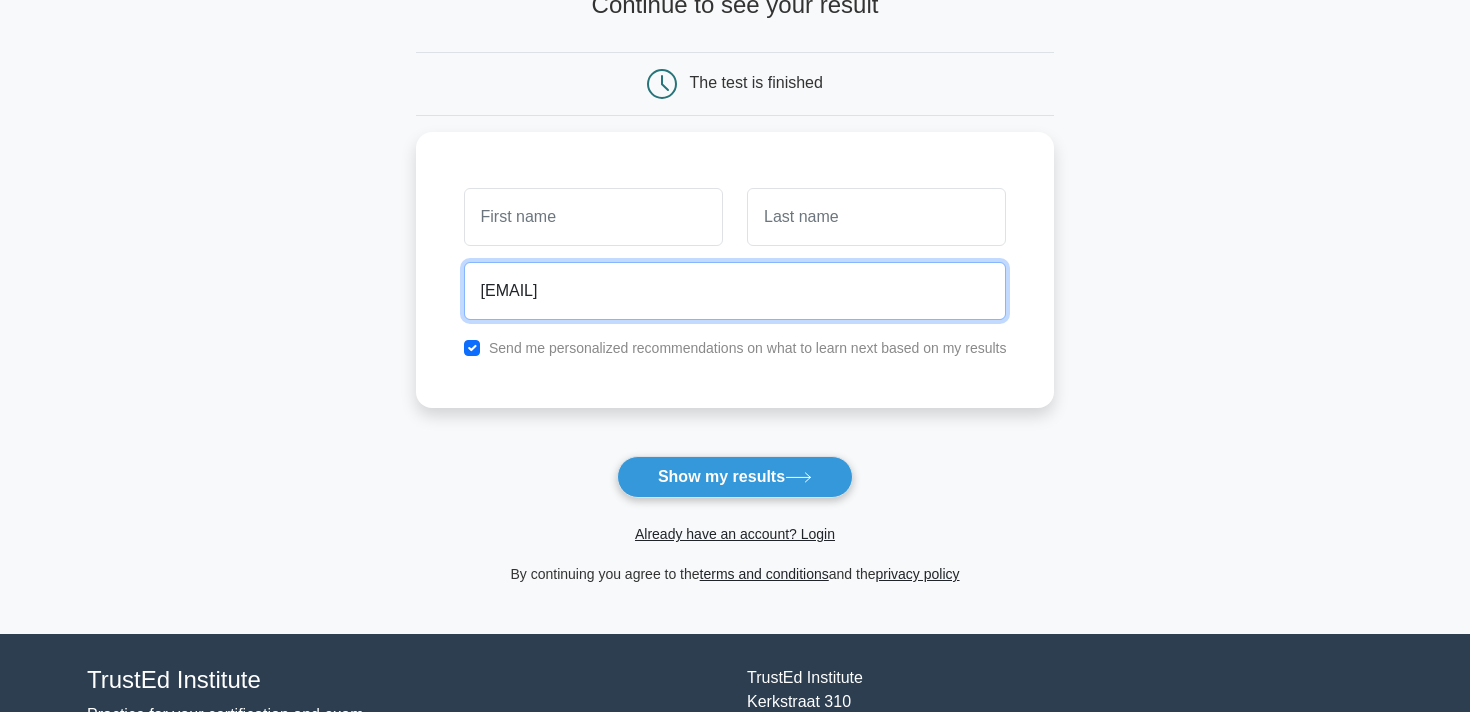 scroll, scrollTop: 173, scrollLeft: 0, axis: vertical 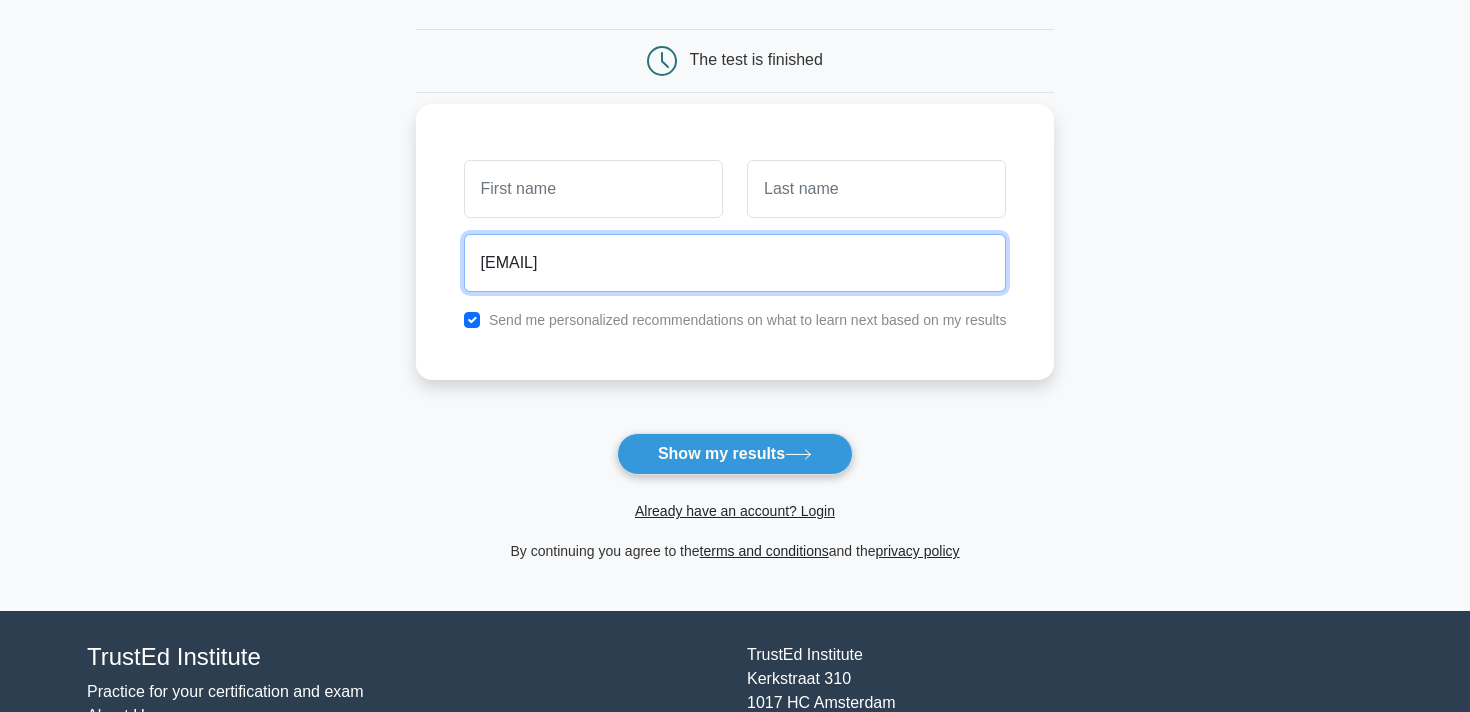 type on "[EMAIL]" 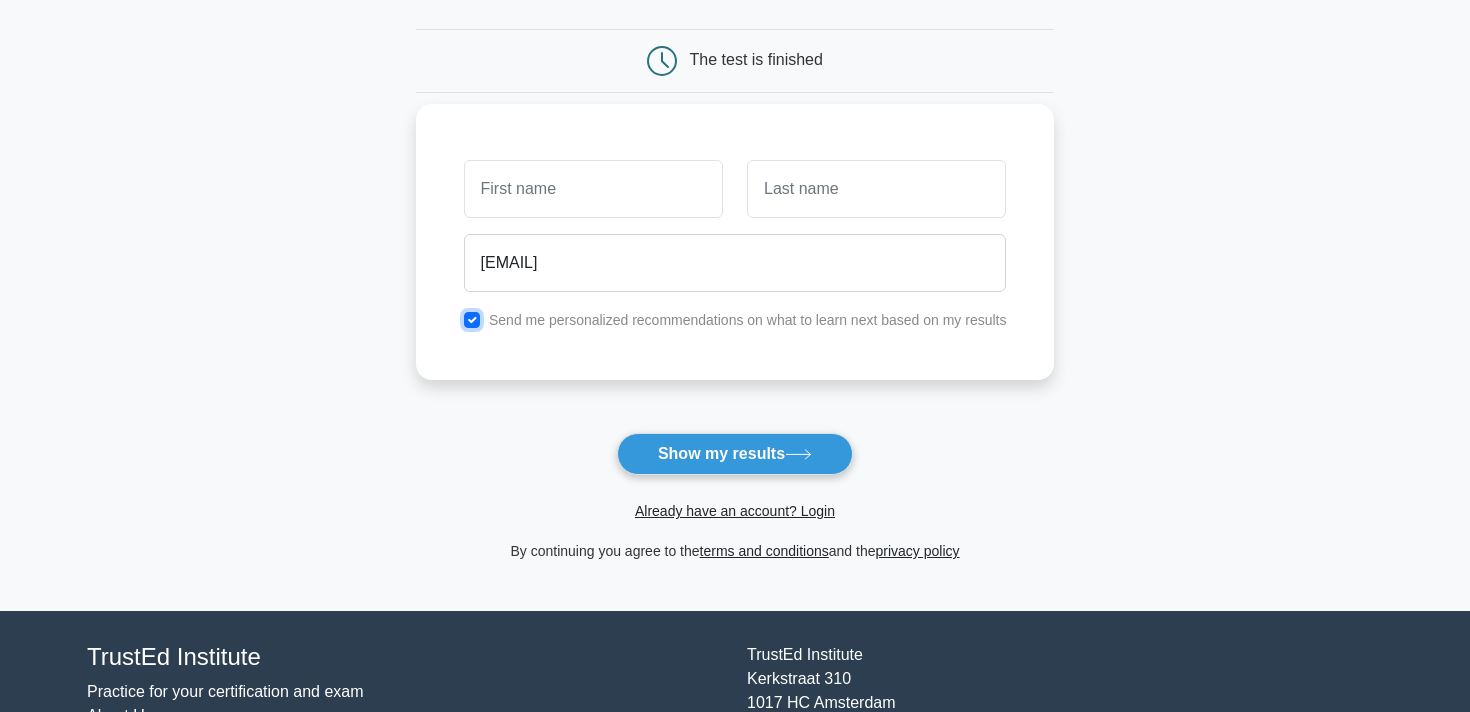 click at bounding box center (472, 320) 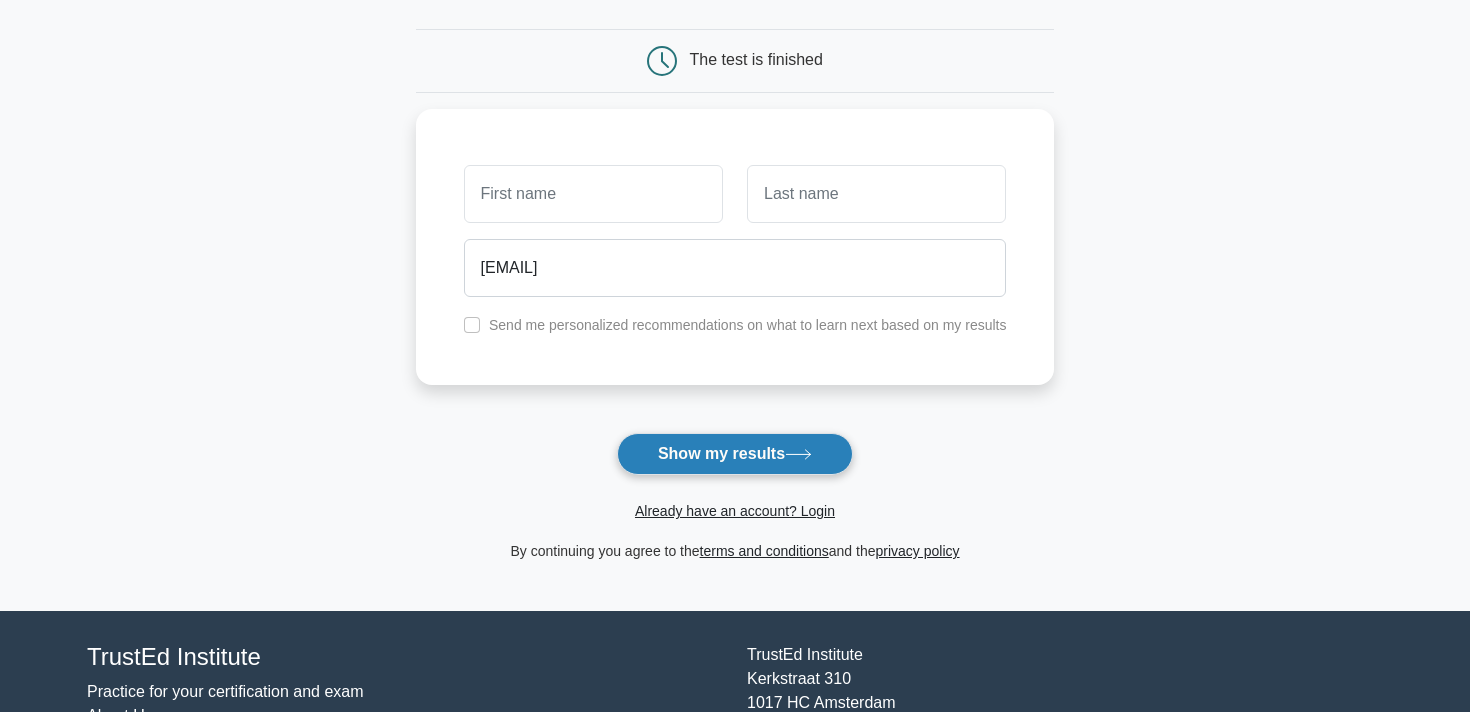 click on "Show my results" at bounding box center (735, 454) 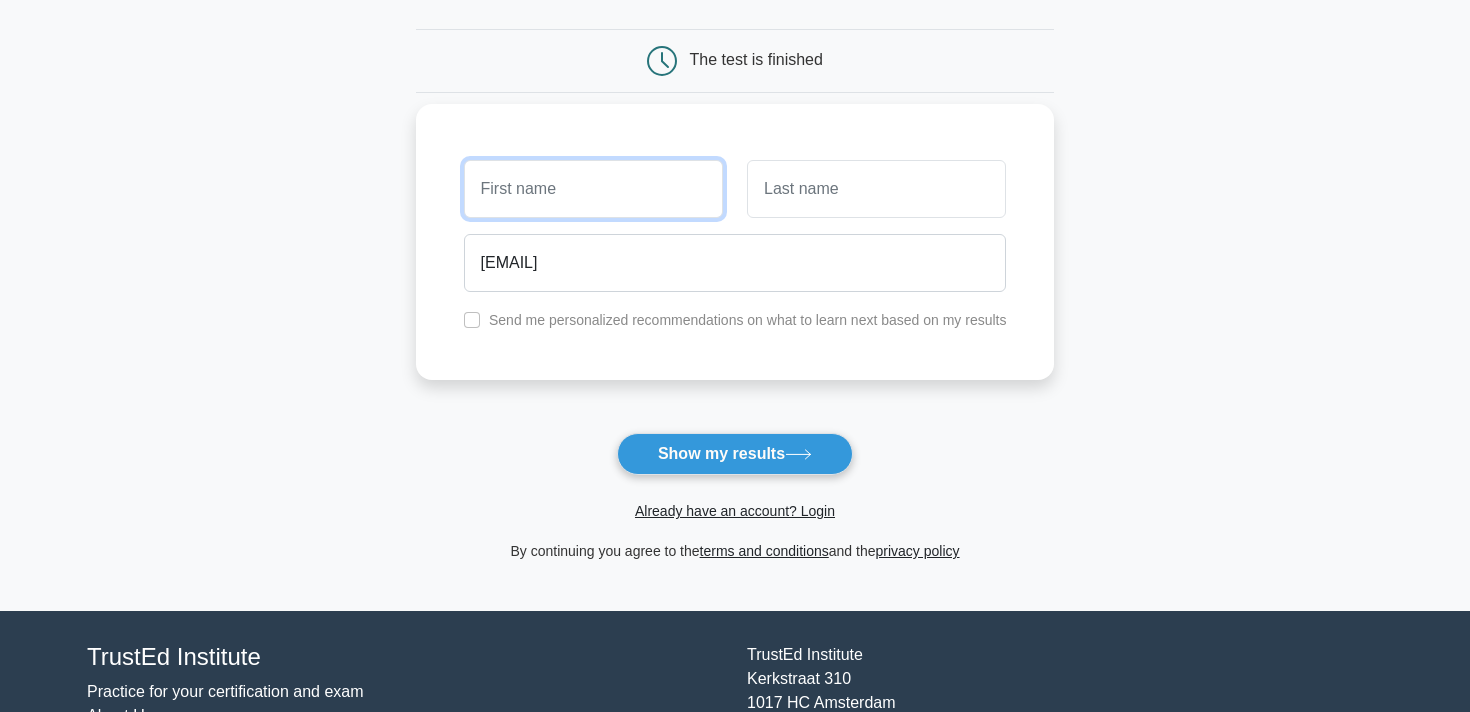 click at bounding box center (593, 189) 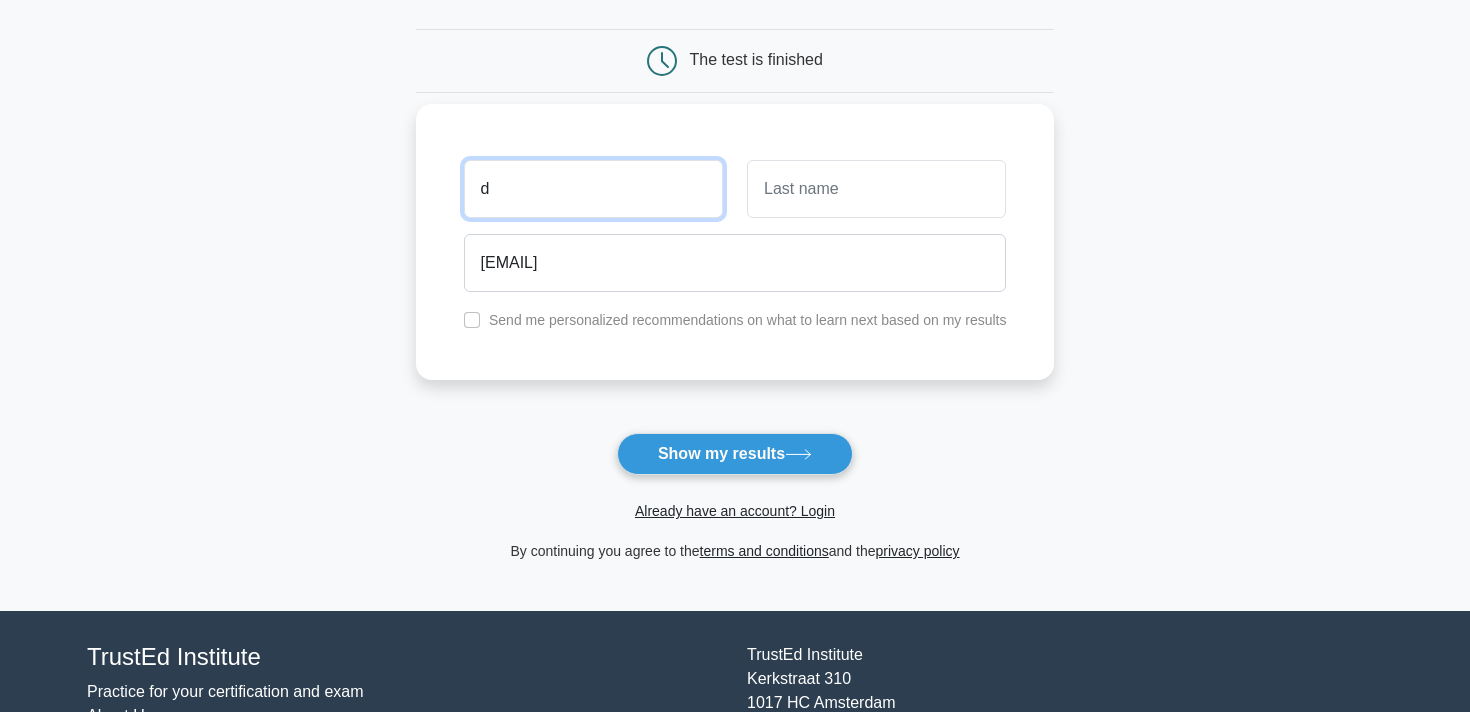 type on "d" 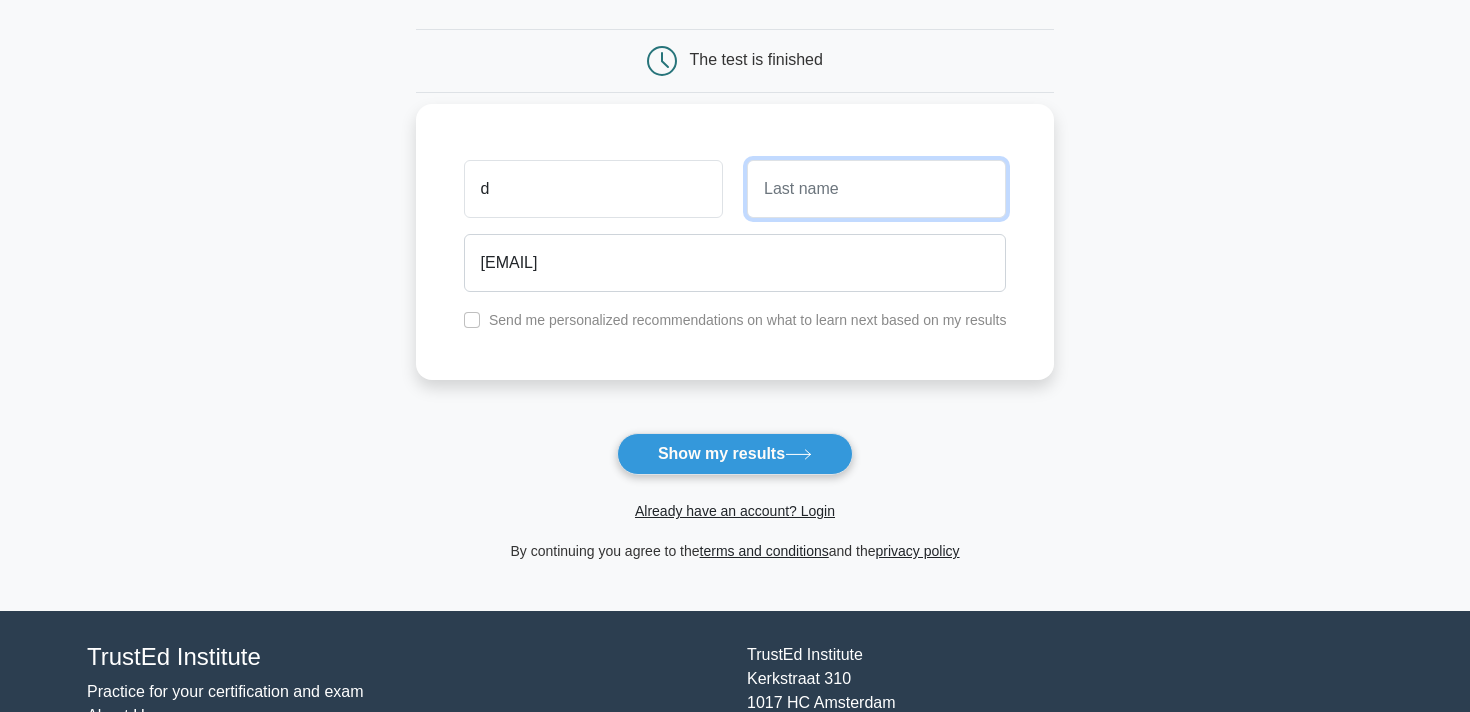 click at bounding box center (876, 189) 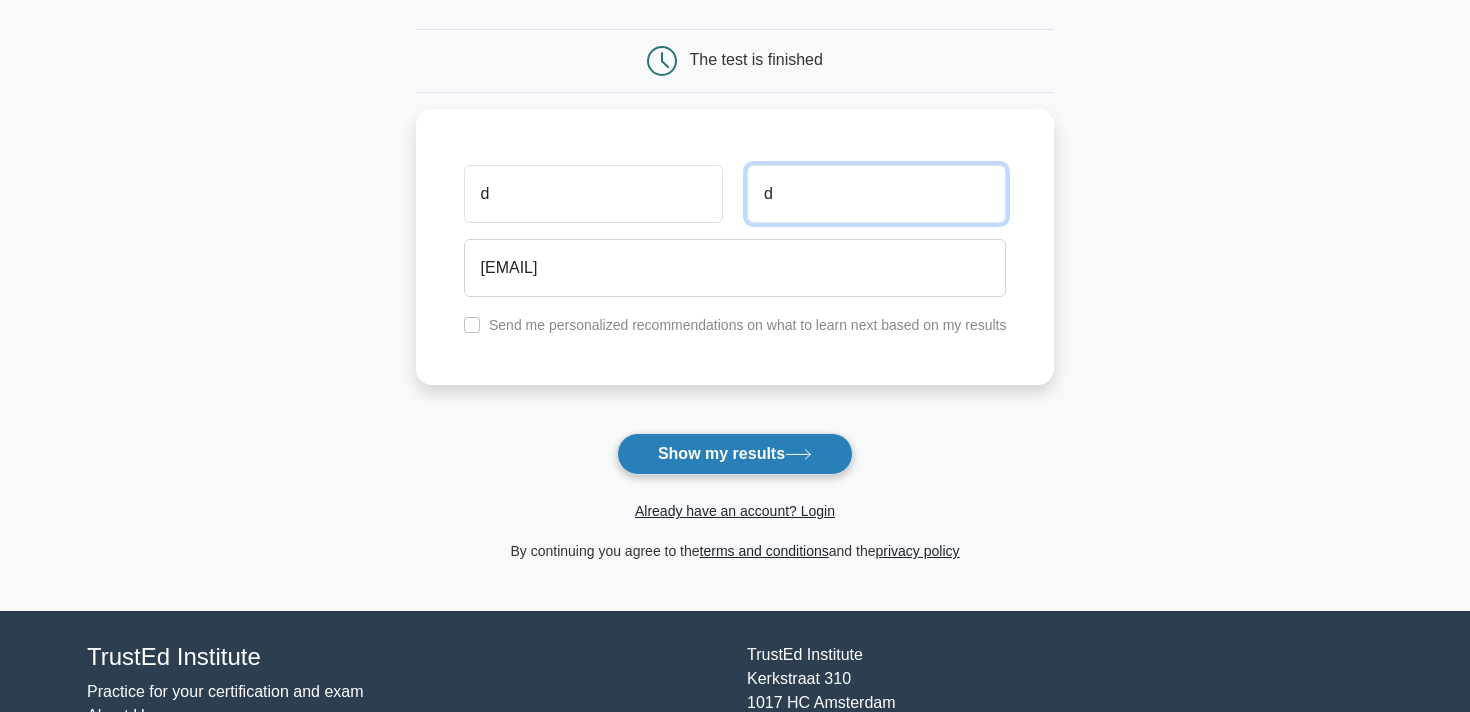 type on "d" 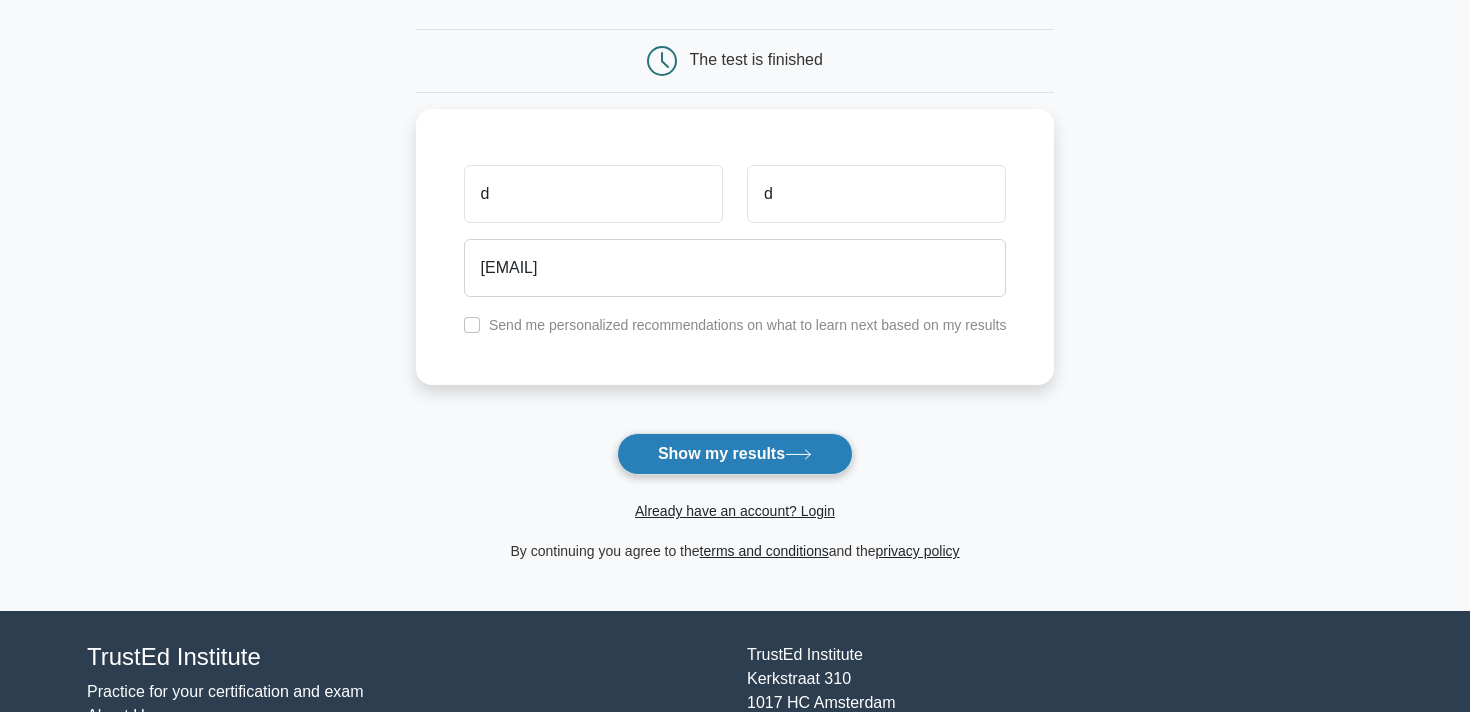 click on "Show my results" at bounding box center (735, 454) 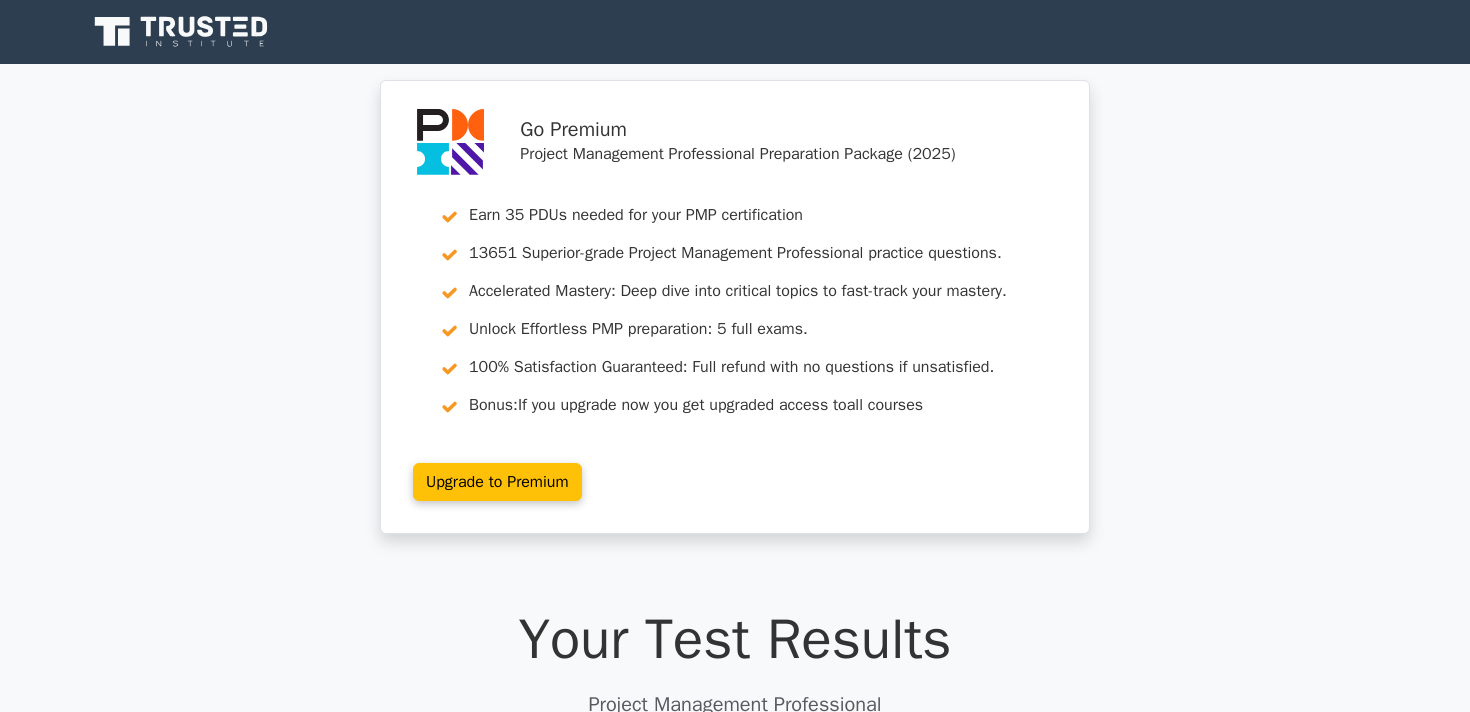 scroll, scrollTop: 0, scrollLeft: 0, axis: both 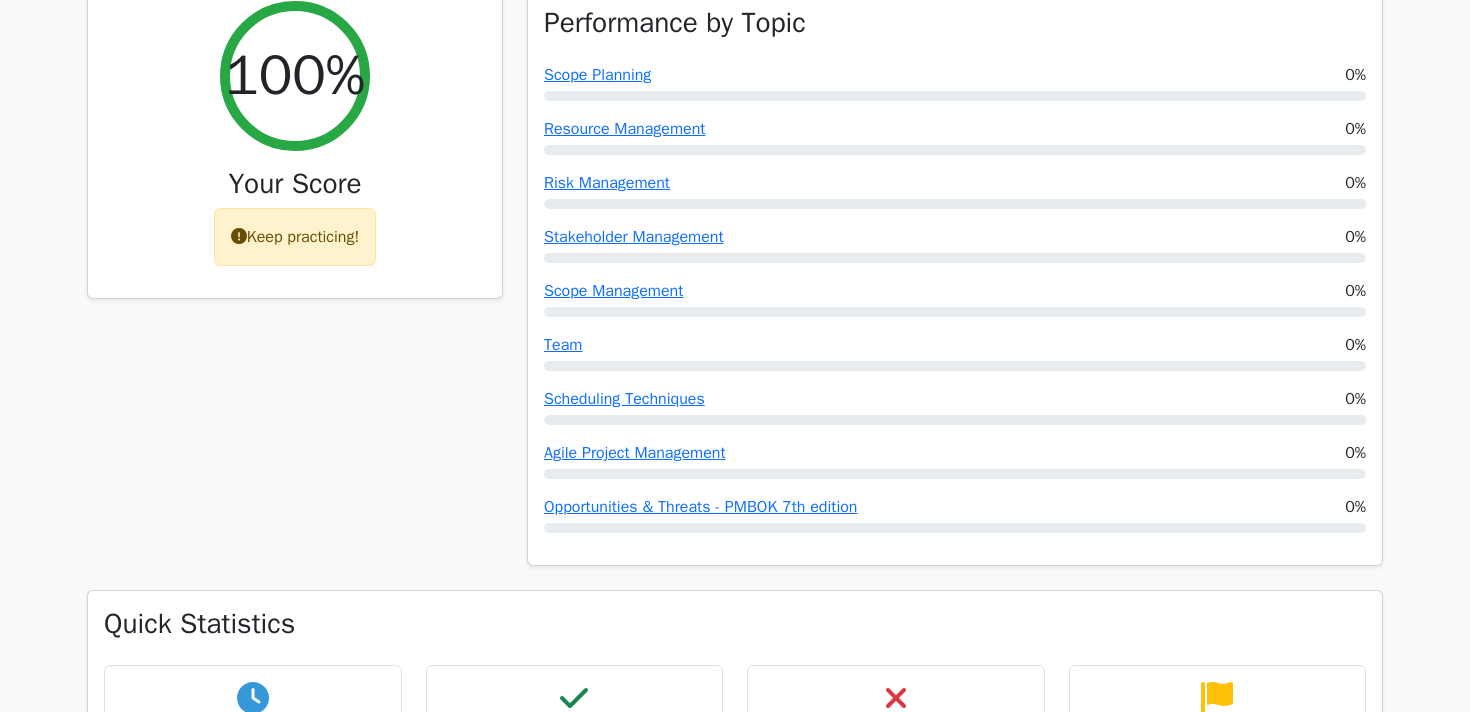 click at bounding box center [239, 236] 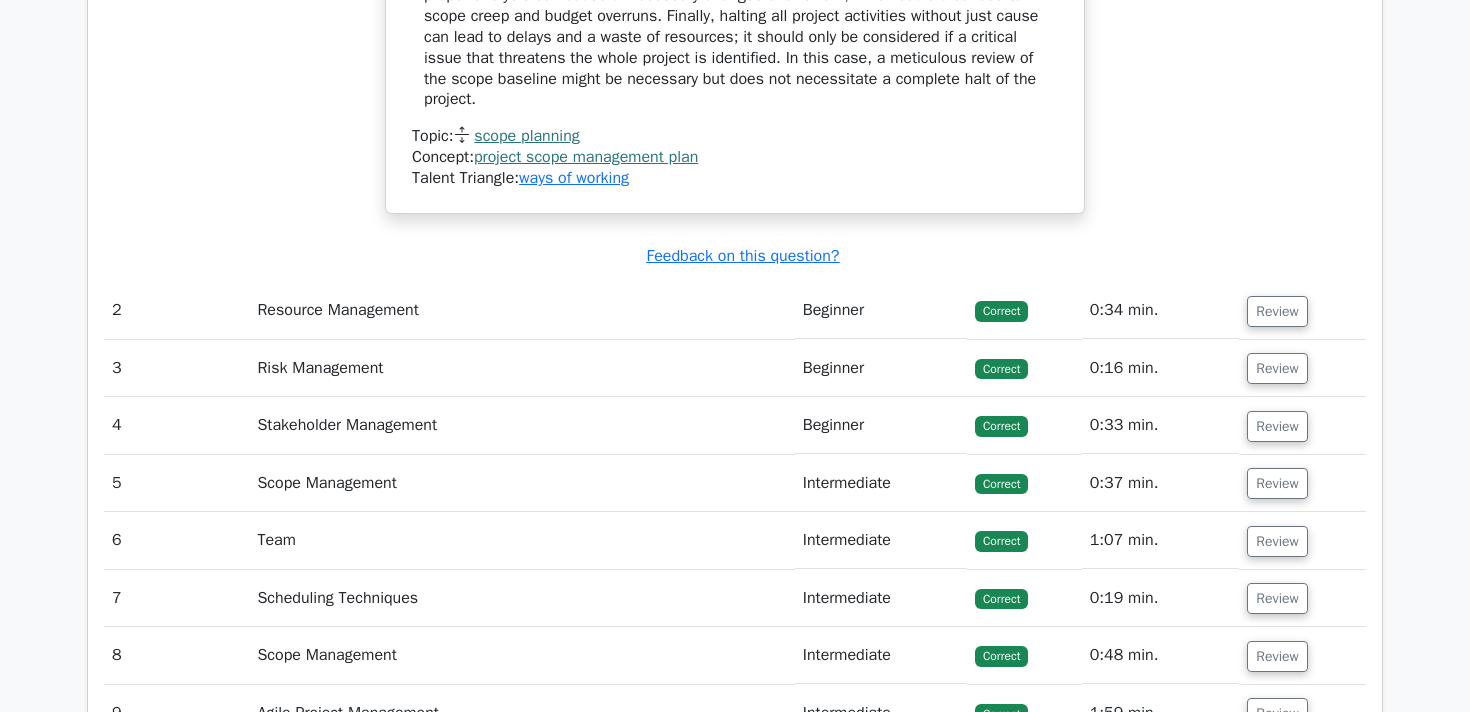 scroll, scrollTop: 2703, scrollLeft: 0, axis: vertical 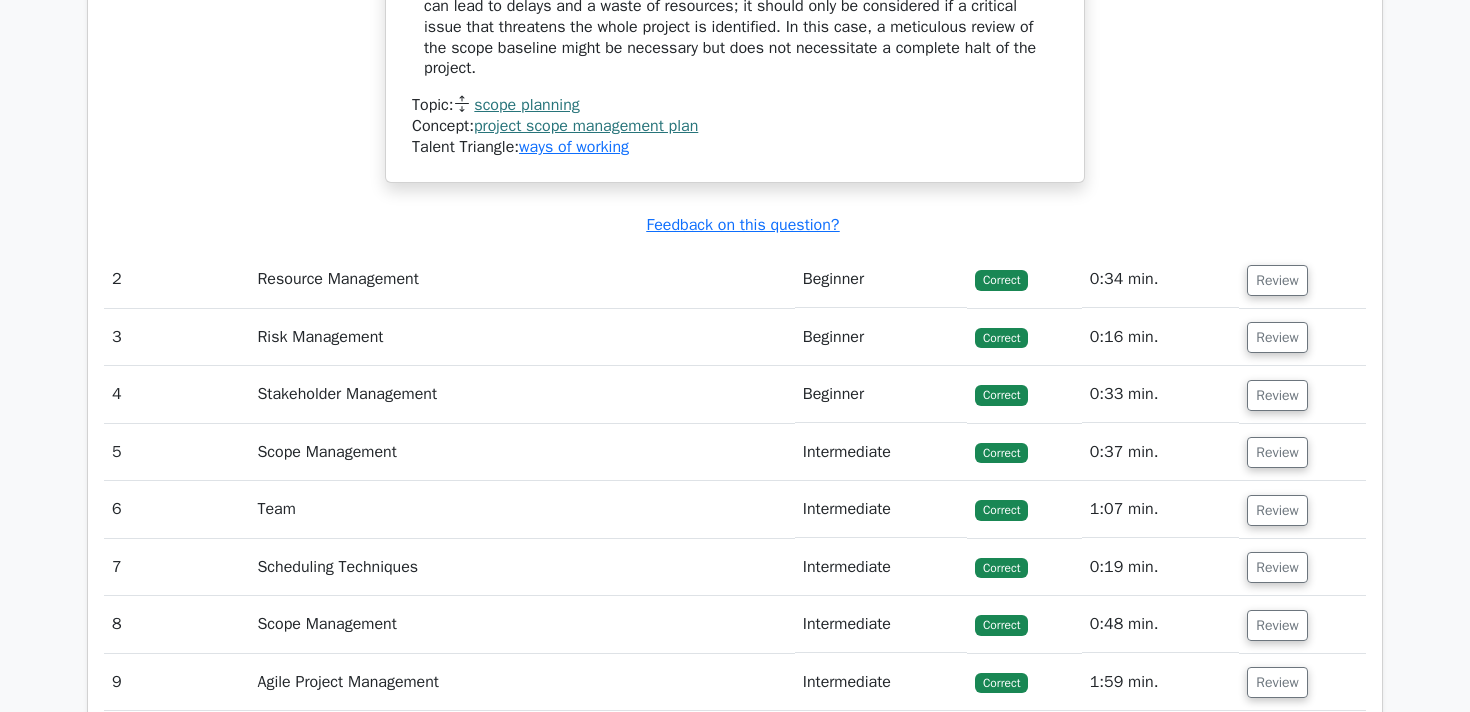 click on "Resource Management" at bounding box center (521, 279) 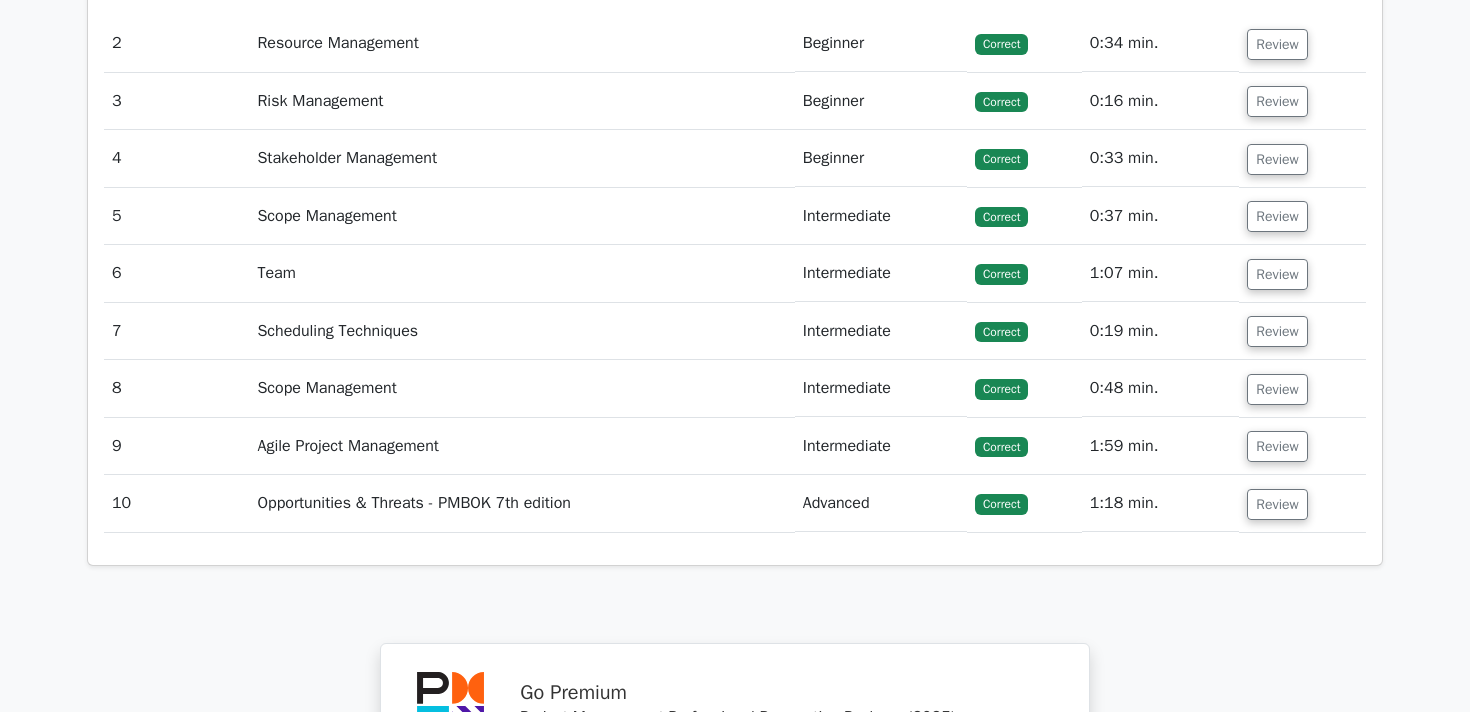 scroll, scrollTop: 2614, scrollLeft: 0, axis: vertical 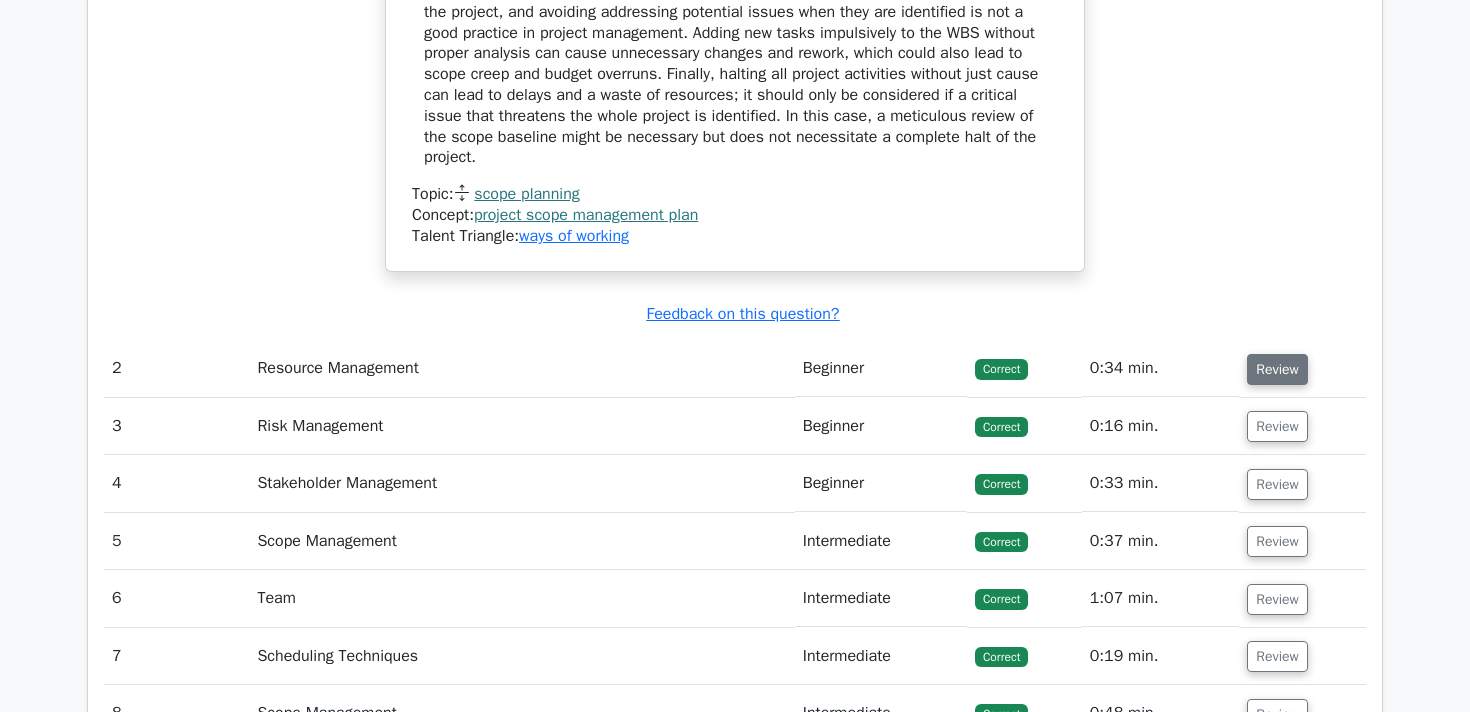 click on "Review" at bounding box center (1277, 369) 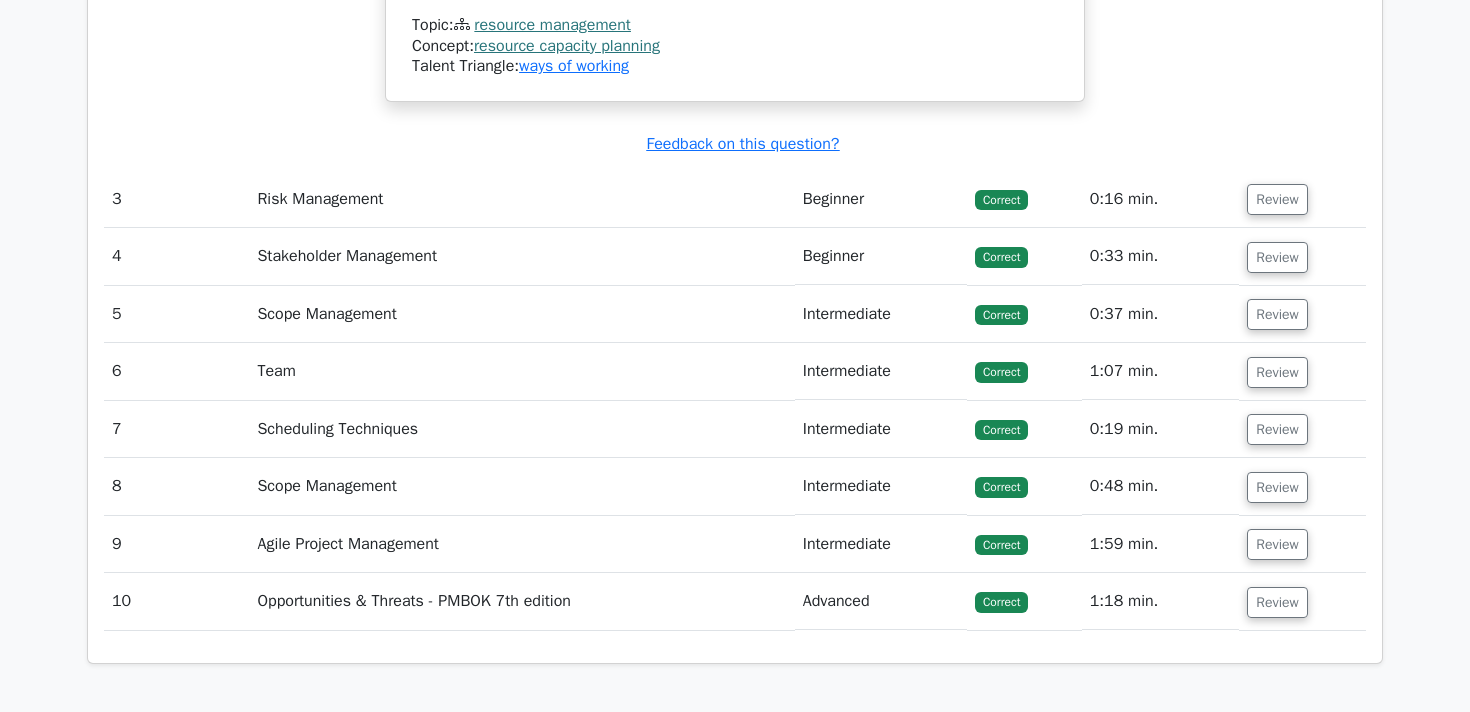 scroll, scrollTop: 4000, scrollLeft: 0, axis: vertical 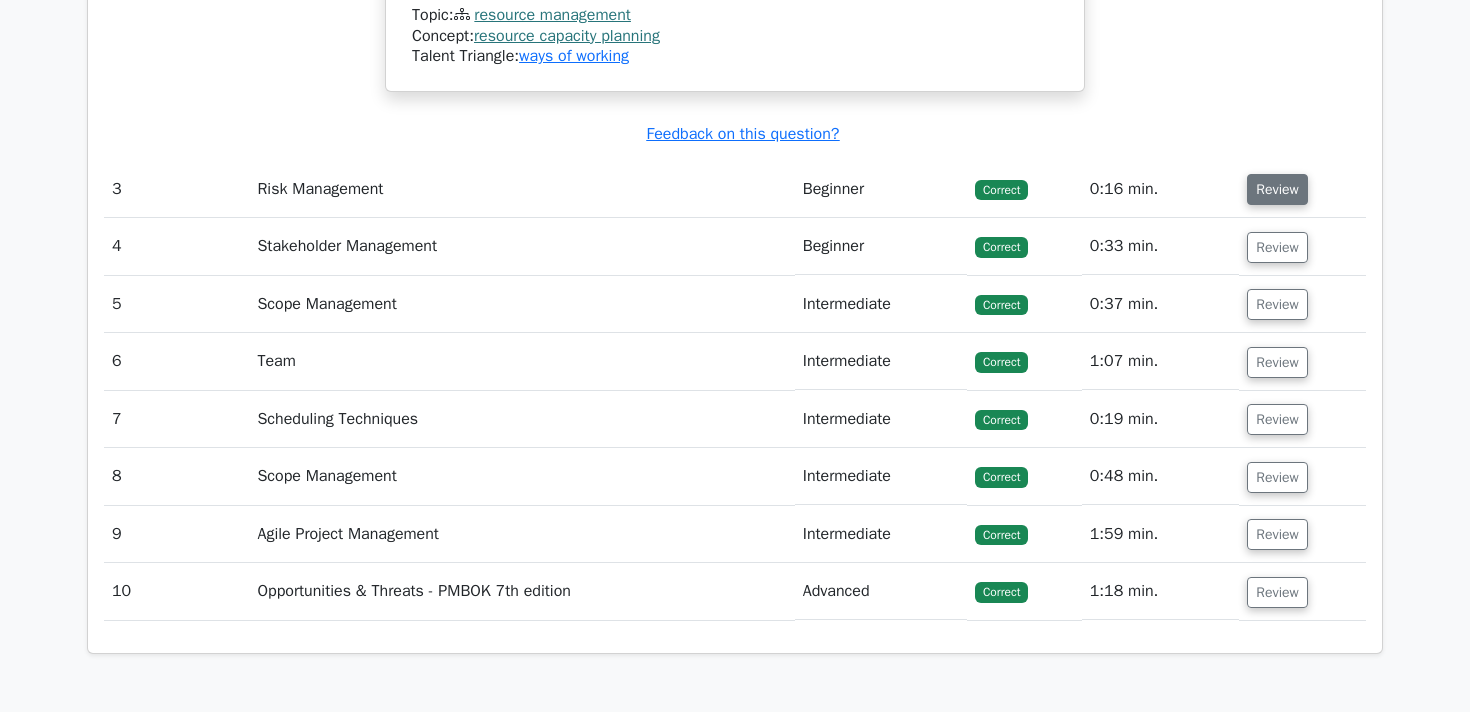 click on "Review" at bounding box center [1277, 189] 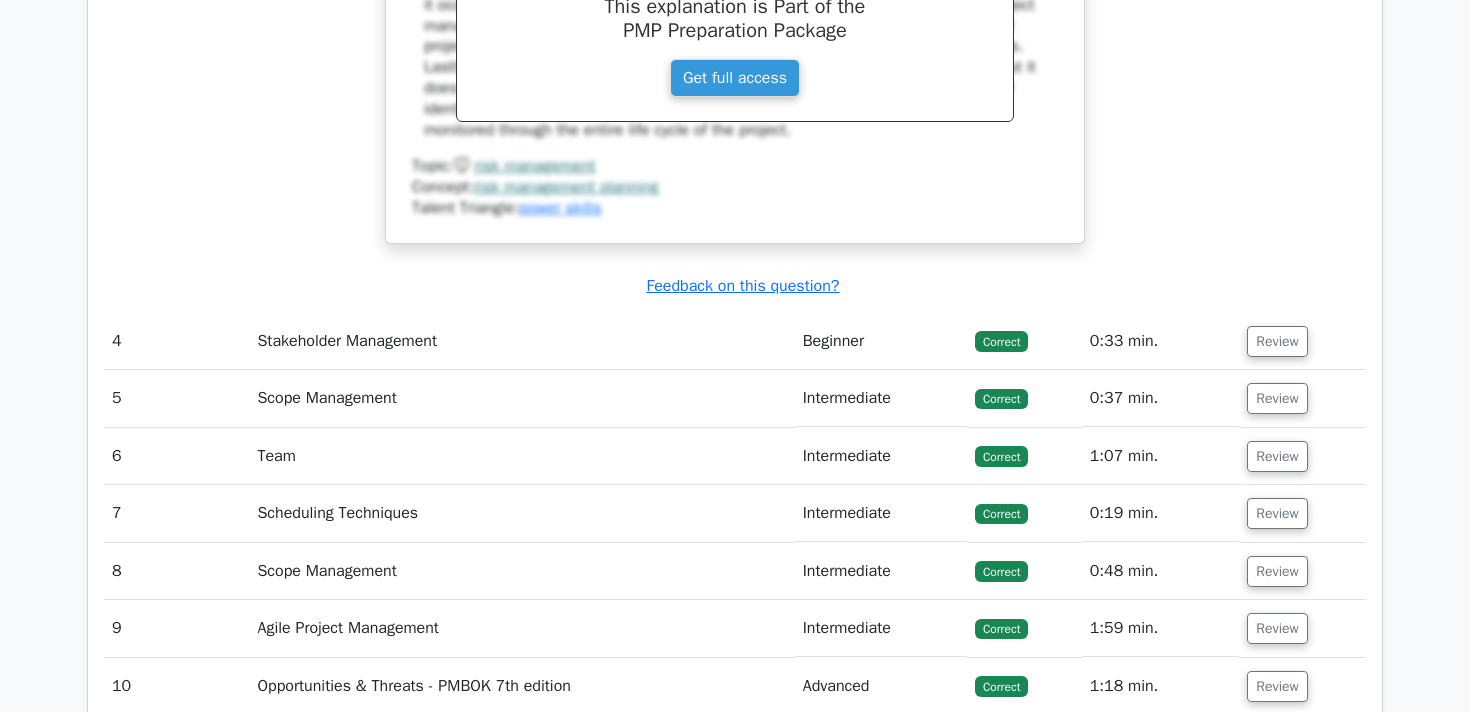 scroll, scrollTop: 4735, scrollLeft: 0, axis: vertical 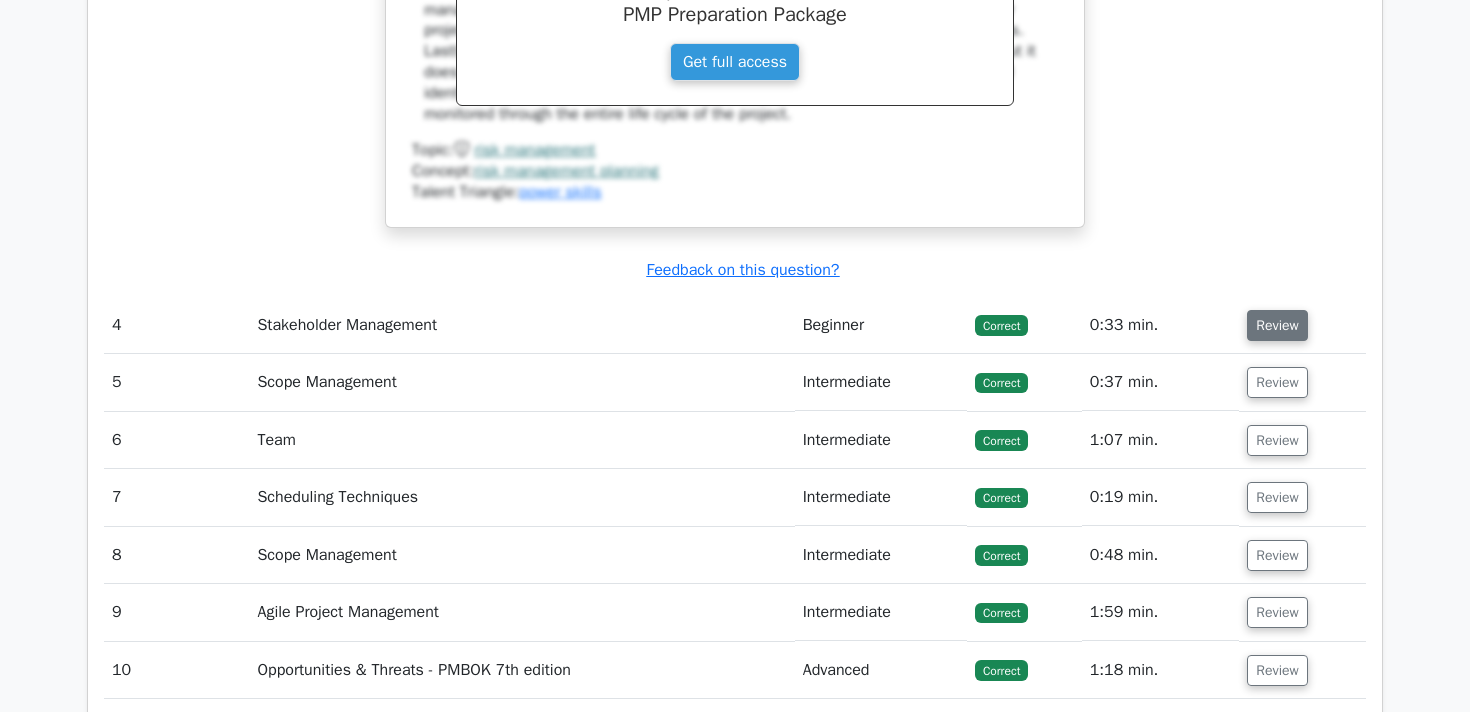 click on "Review" at bounding box center [1277, 325] 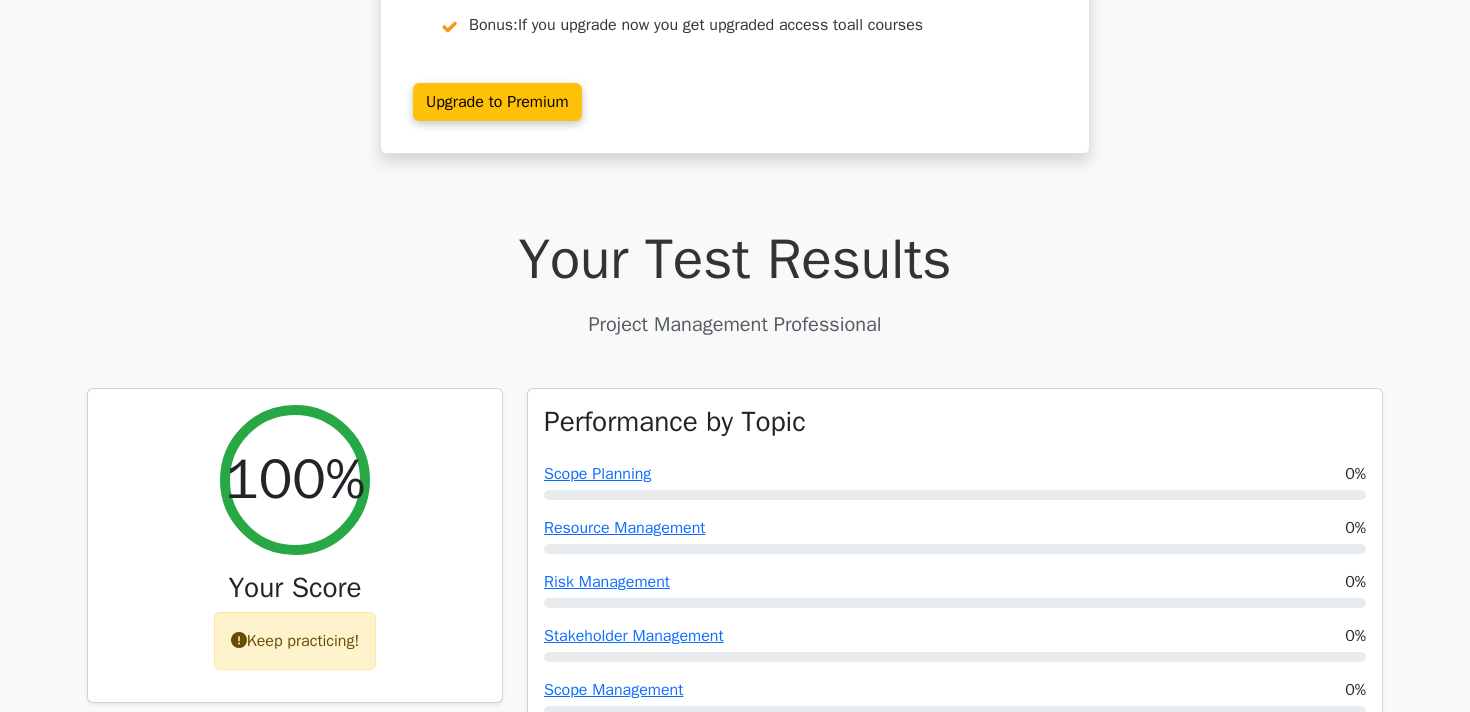 scroll, scrollTop: 246, scrollLeft: 0, axis: vertical 